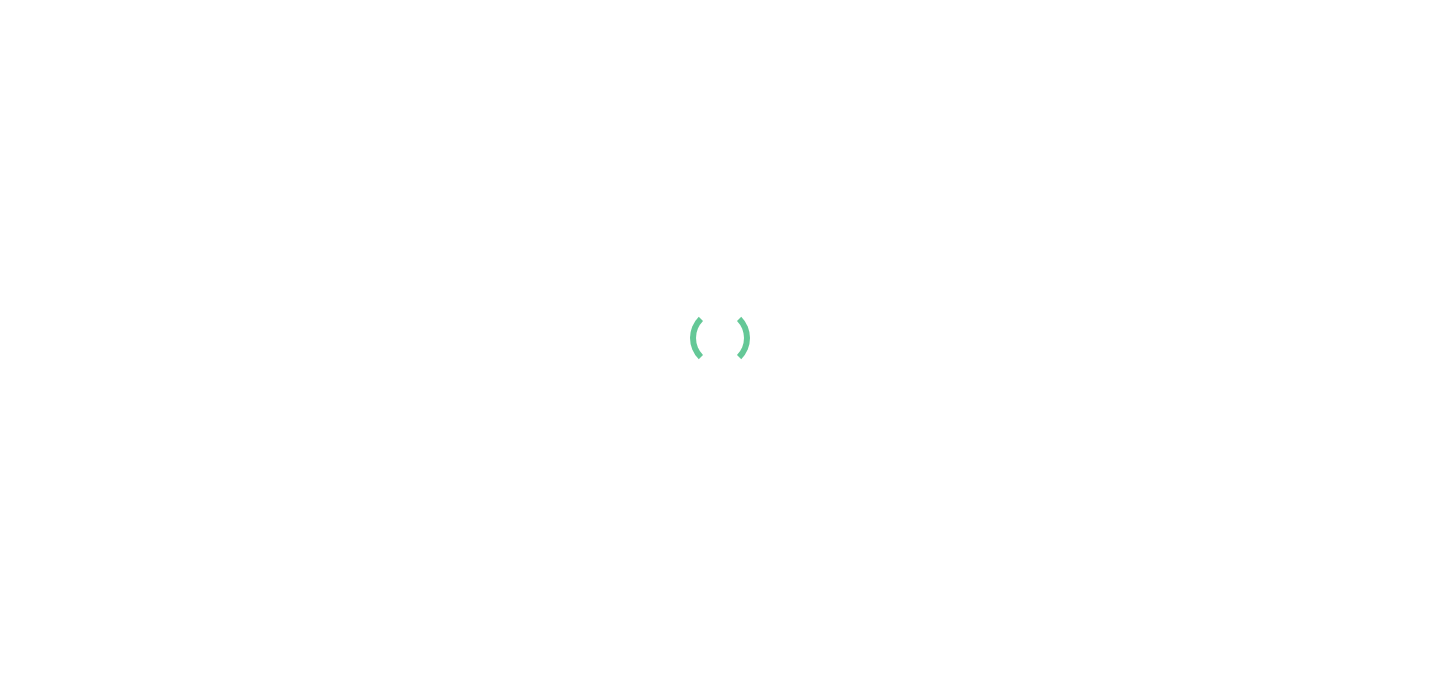 scroll, scrollTop: 0, scrollLeft: 0, axis: both 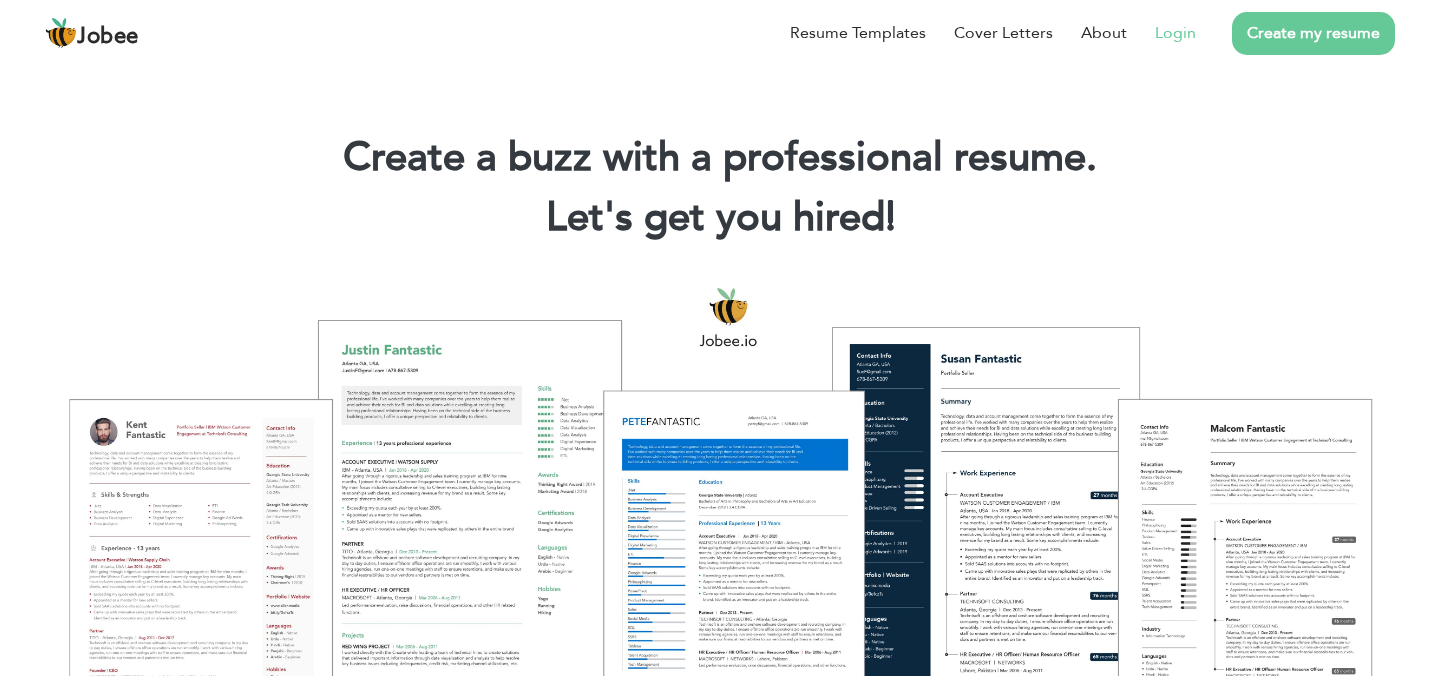 click on "Login" at bounding box center (1175, 33) 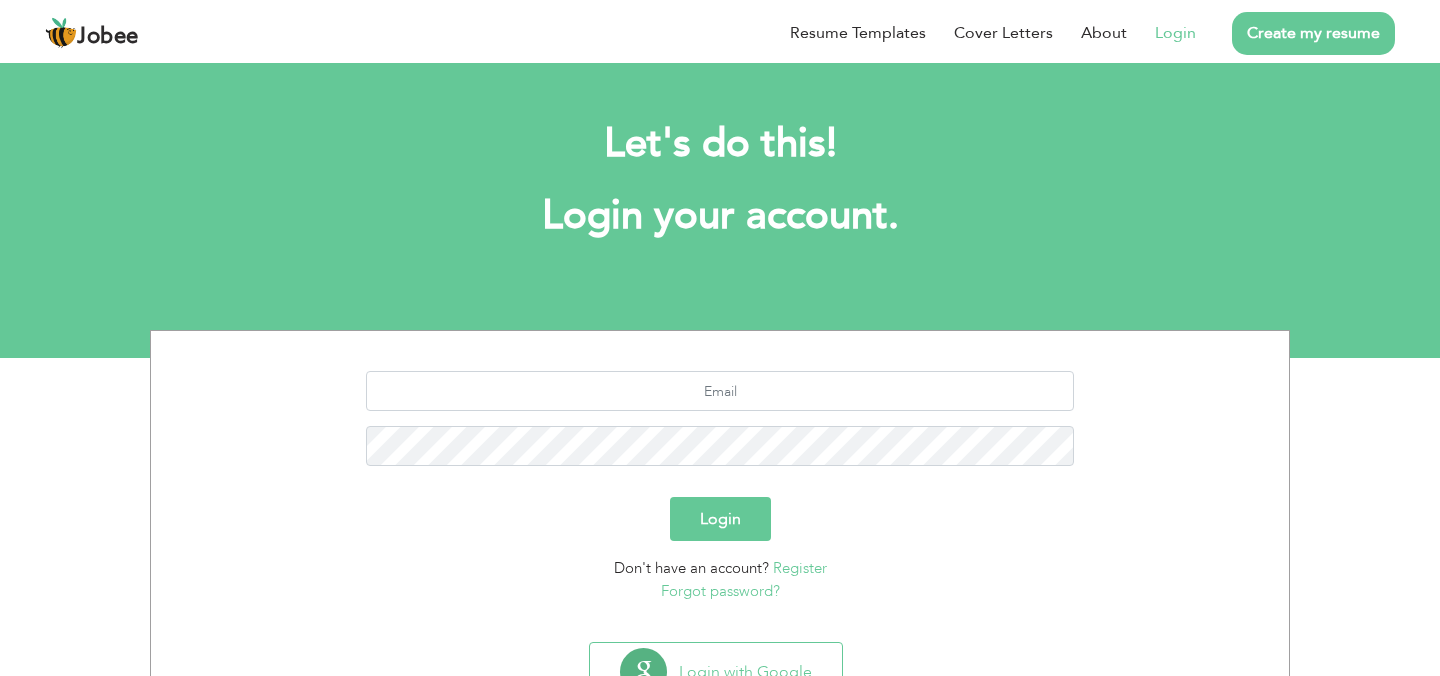 scroll, scrollTop: 0, scrollLeft: 0, axis: both 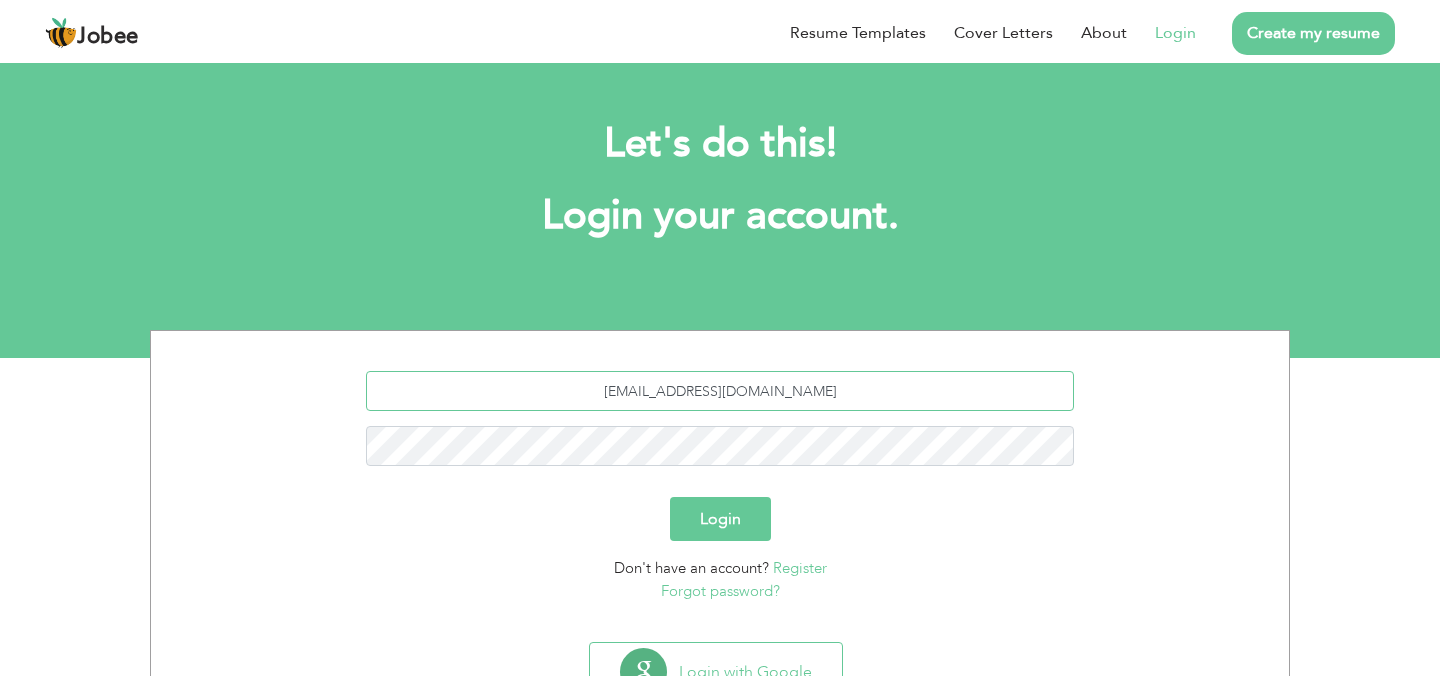 click on "umairhunjra786@gmail.com" at bounding box center (720, 391) 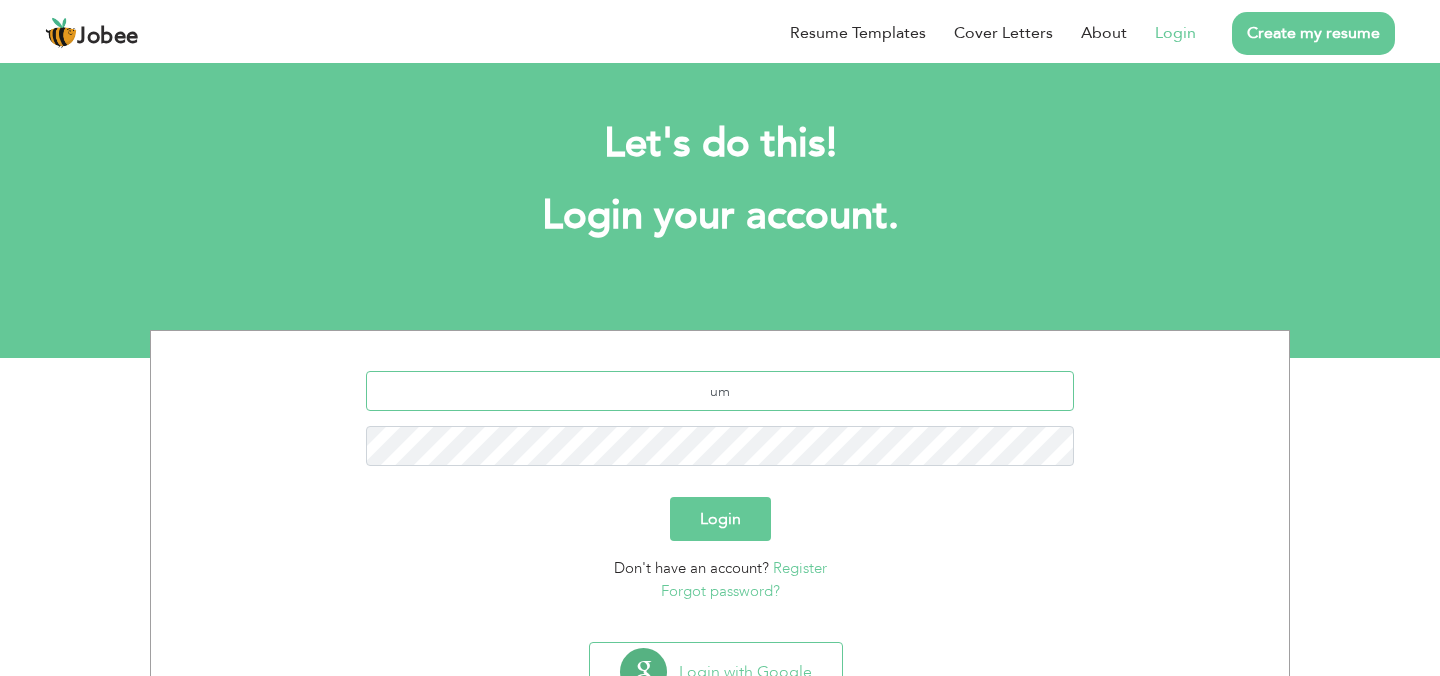 type on "u" 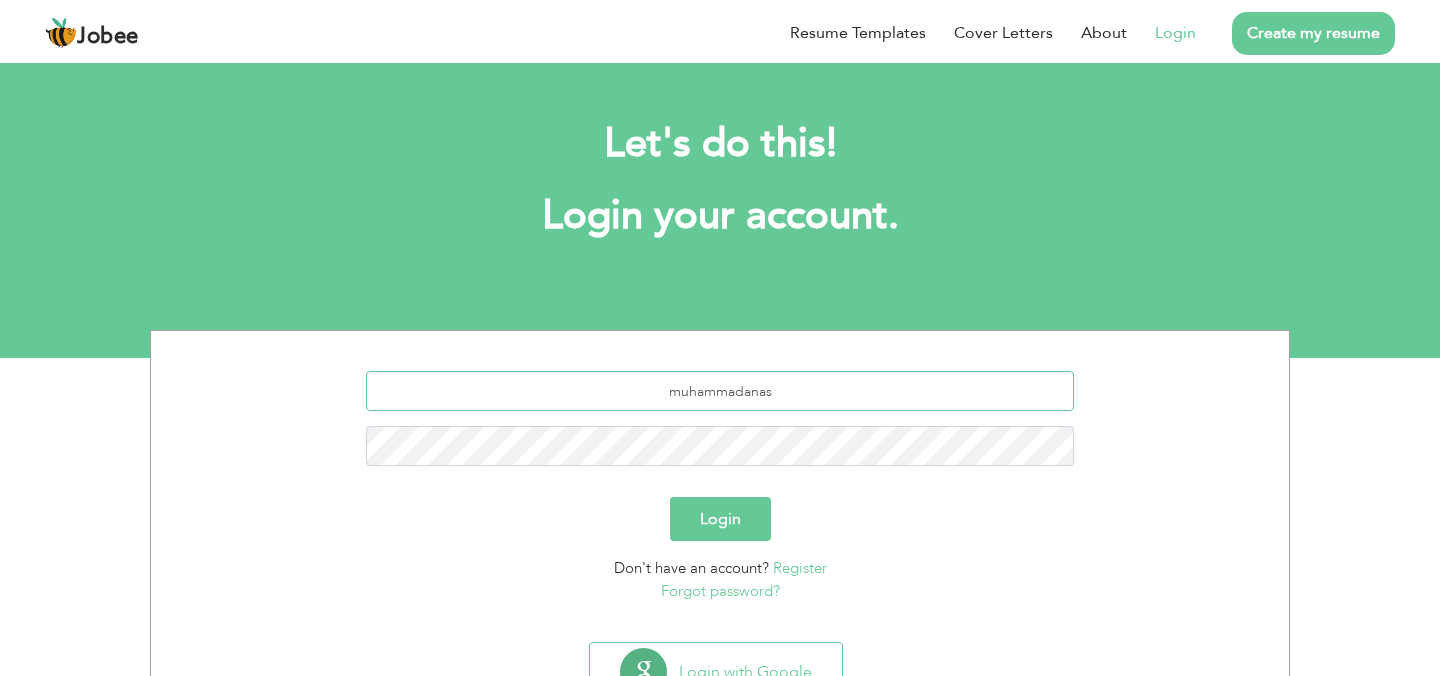 scroll, scrollTop: 83, scrollLeft: 0, axis: vertical 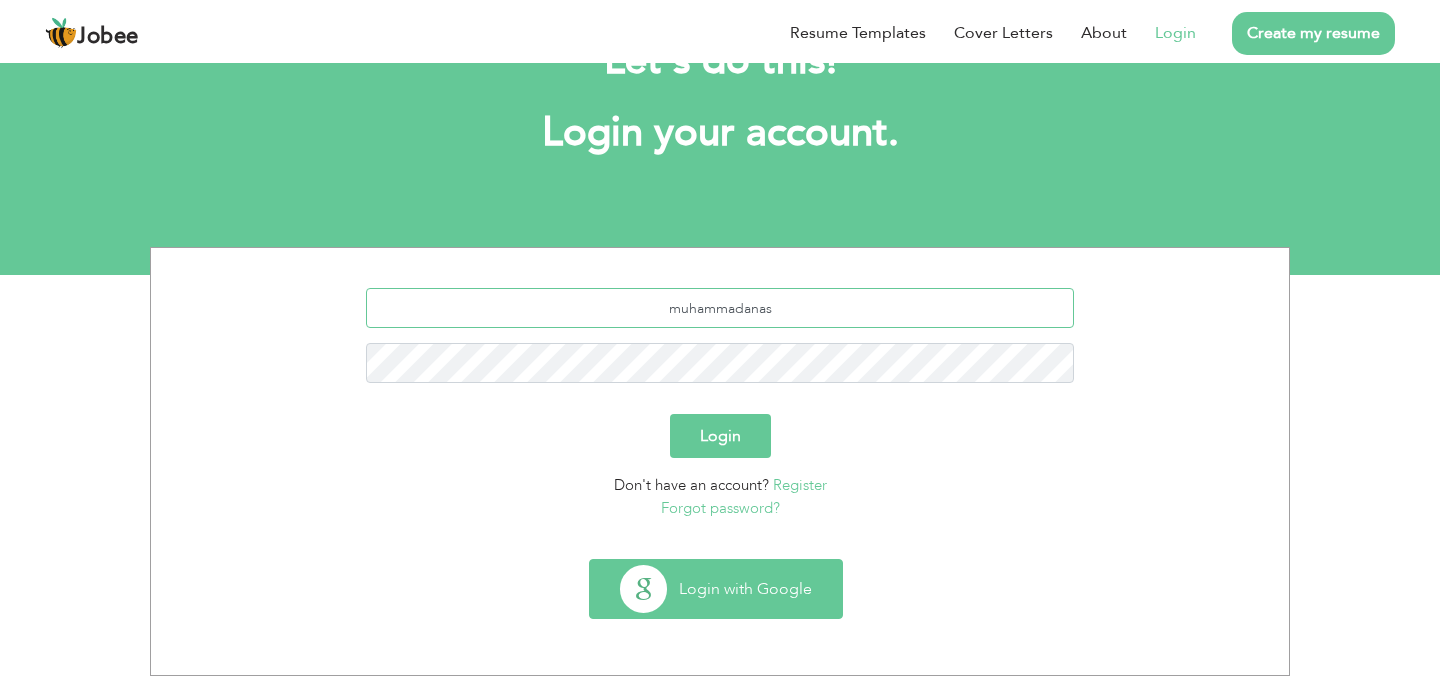 type on "muhammadanas" 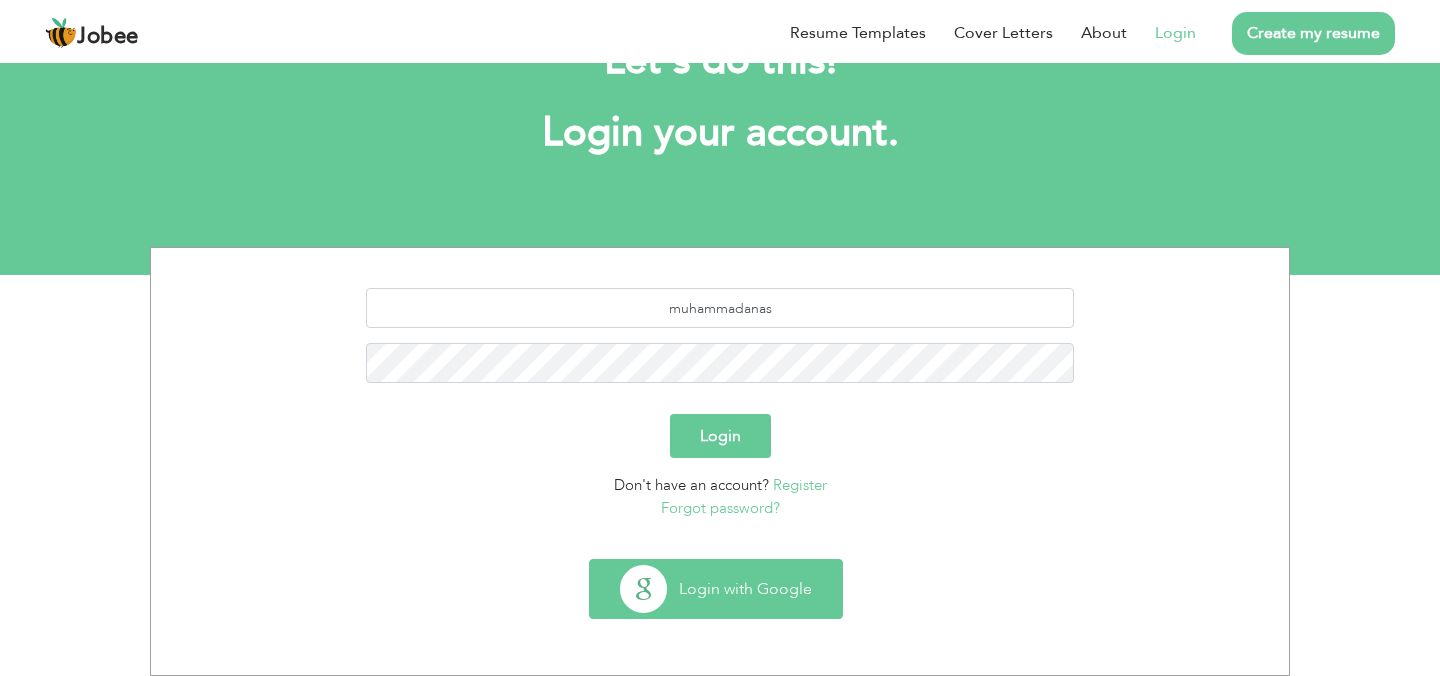 click on "Login with Google" at bounding box center [716, 589] 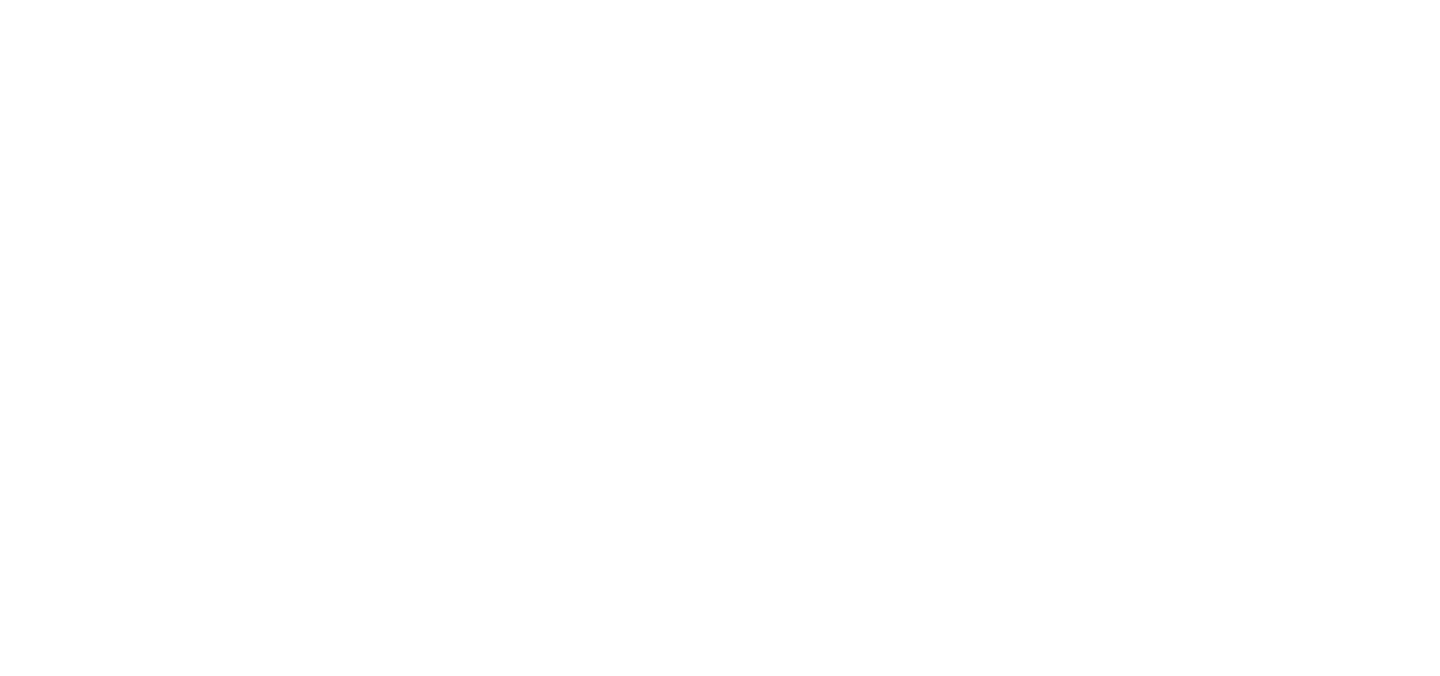 scroll, scrollTop: 0, scrollLeft: 0, axis: both 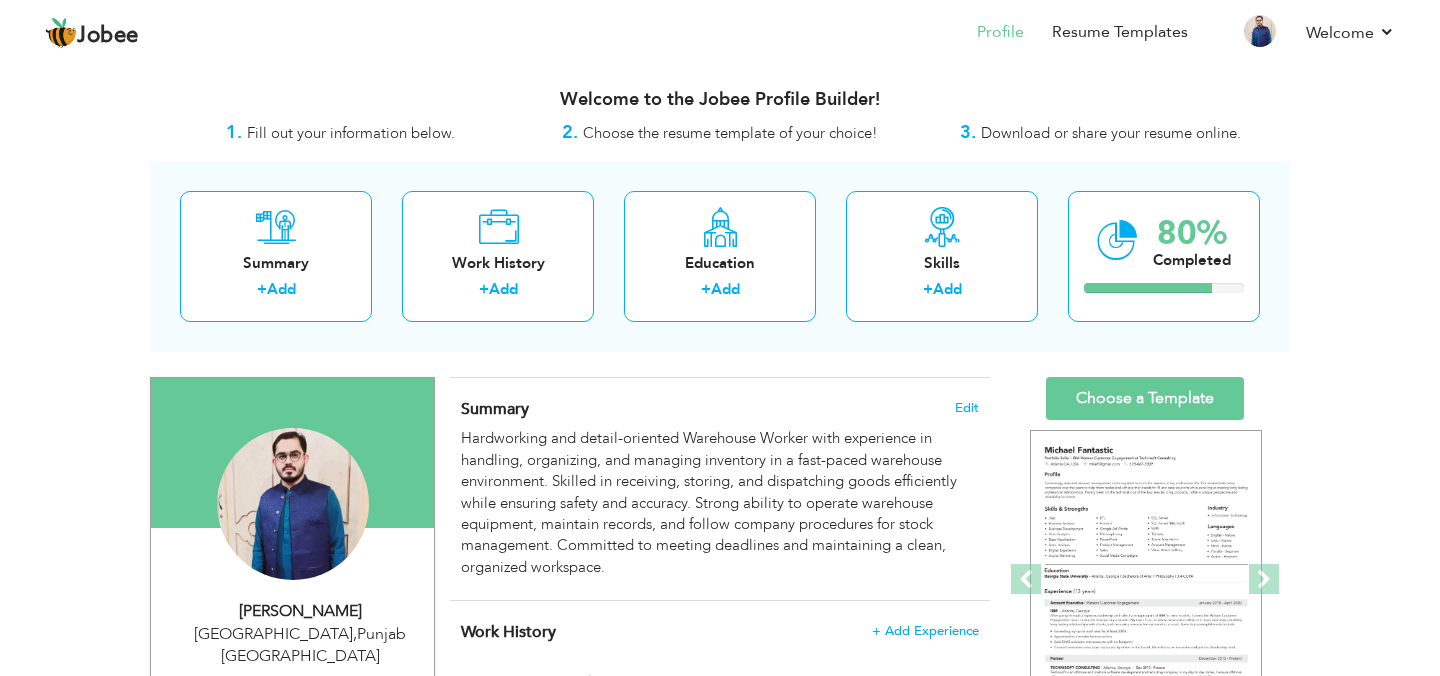 click on "Summary
Edit
Hardworking and detail-oriented Warehouse Worker with experience in handling, organizing, and managing inventory in a fast-paced warehouse environment. Skilled in receiving, storing, and dispatching goods efficiently while ensuring safety and accuracy. Strong ability to operate warehouse equipment, maintain records, and follow company procedures for stock management. Committed to meeting deadlines and maintaining a clean, organized workspace." at bounding box center [720, 489] 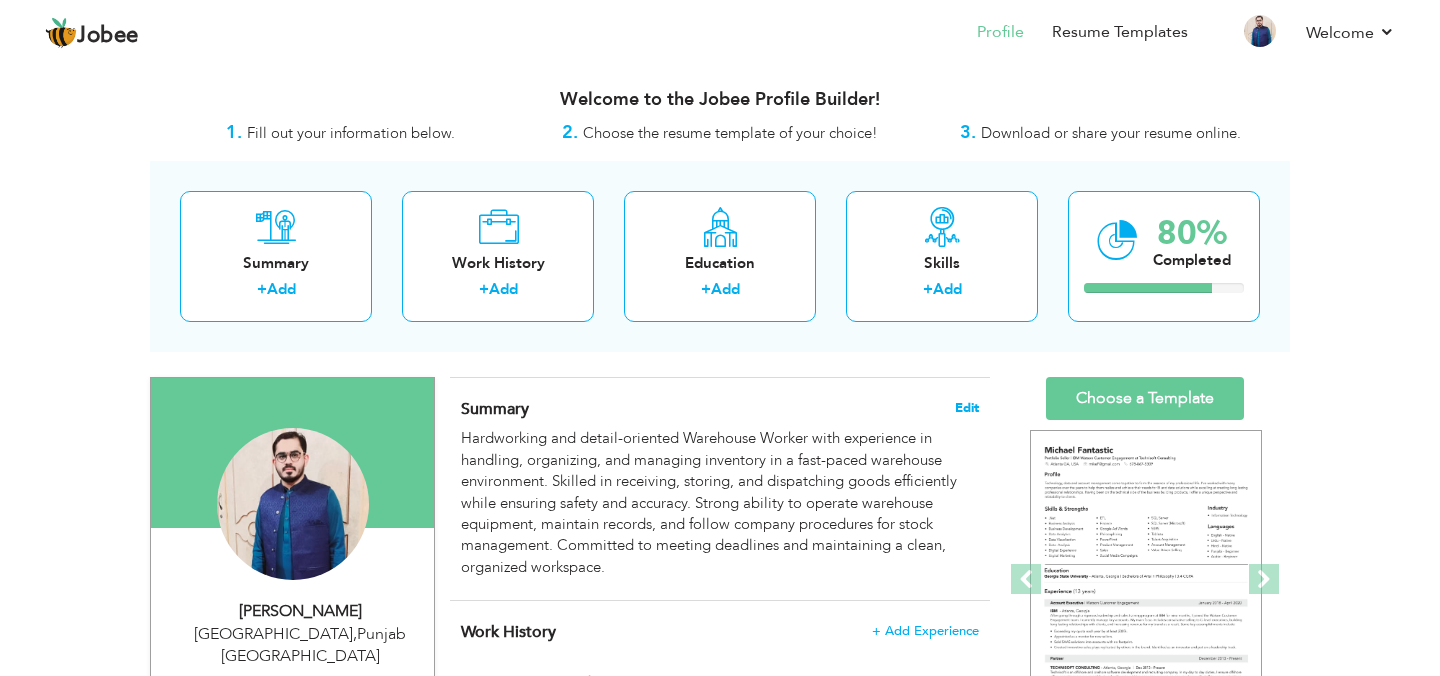 click on "Edit" at bounding box center (967, 408) 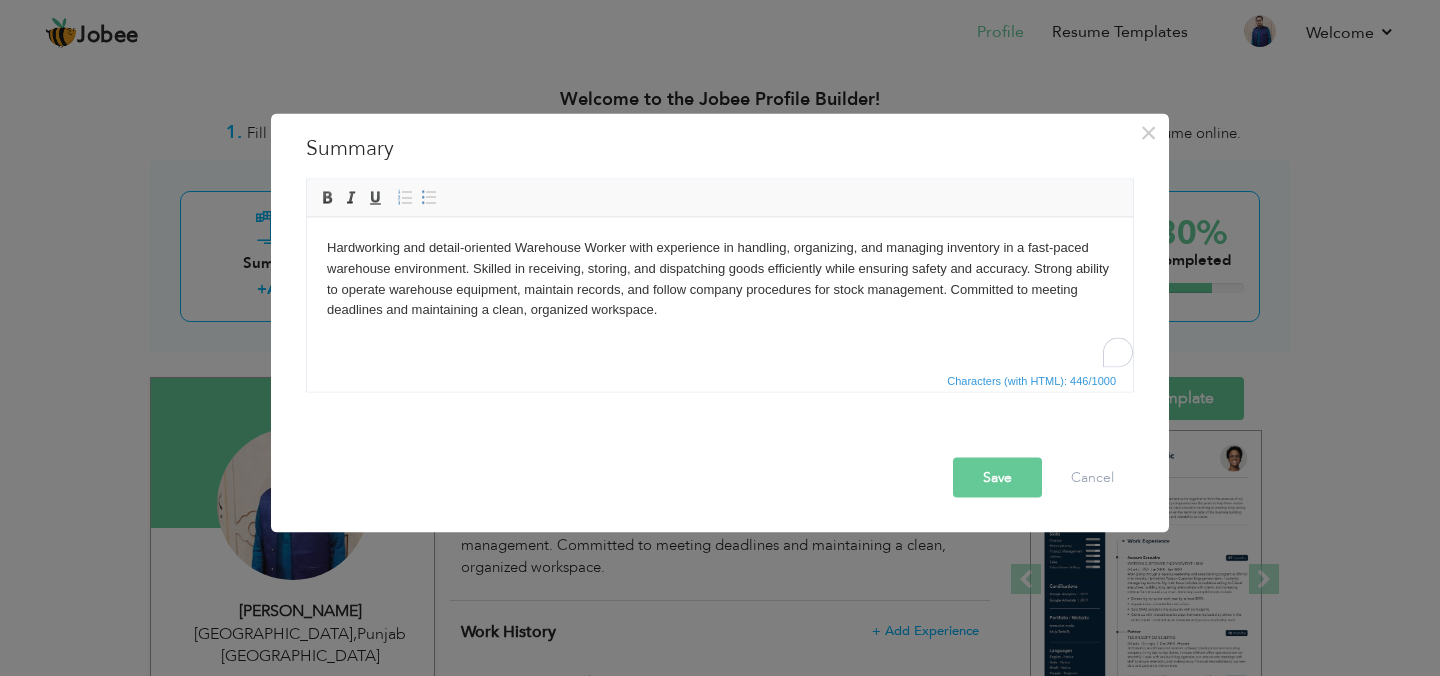 click on "Hardworking and detail-oriented Warehouse Worker with experience in handling, organizing, and managing inventory in a fast-paced warehouse environment. Skilled in receiving, storing, and dispatching goods efficiently while ensuring safety and accuracy. Strong ability to operate warehouse equipment, maintain records, and follow company procedures for stock management. Committed to meeting deadlines and maintaining a clean, organized workspace." at bounding box center (720, 278) 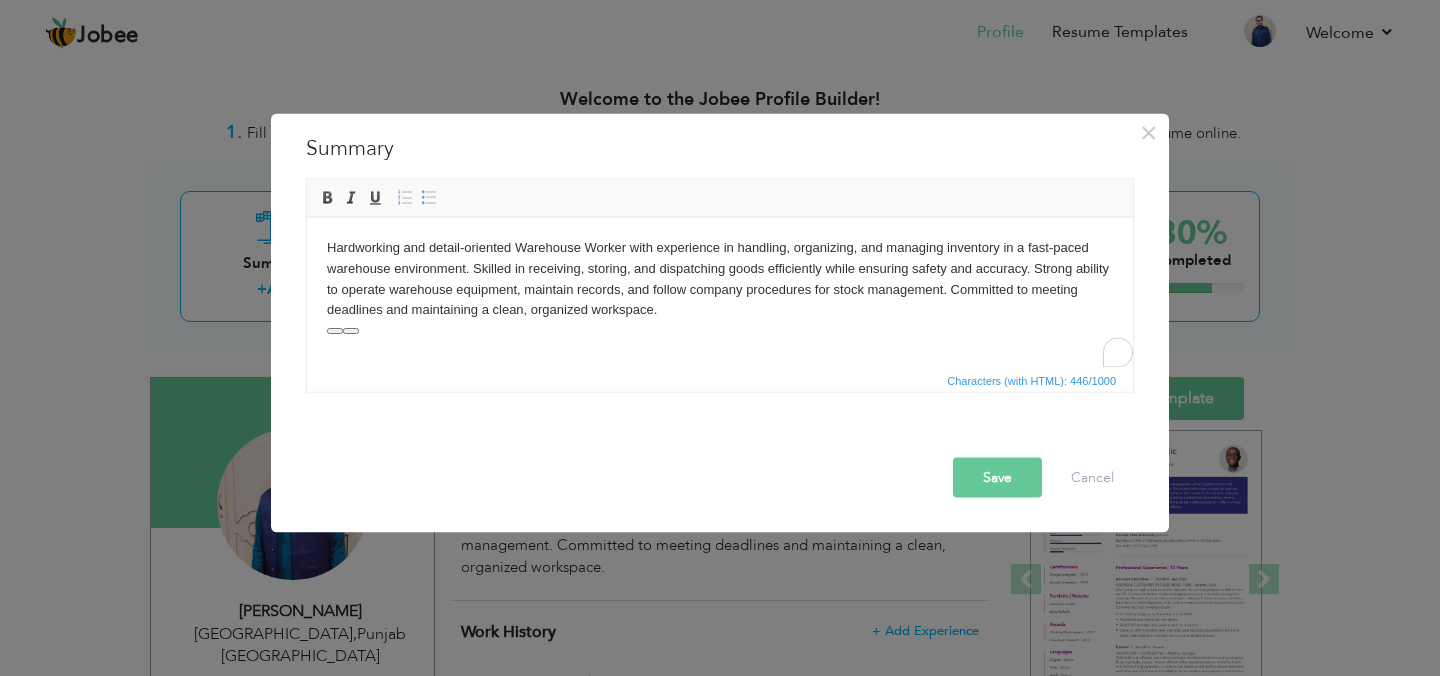 click on "Hardworking and detail-oriented Warehouse Worker with experience in handling, organizing, and managing inventory in a fast-paced warehouse environment. Skilled in receiving, storing, and dispatching goods efficiently while ensuring safety and accuracy. Strong ability to operate warehouse equipment, maintain records, and follow company procedures for stock management. Committed to meeting deadlines and maintaining a clean, organized workspace." at bounding box center [720, 278] 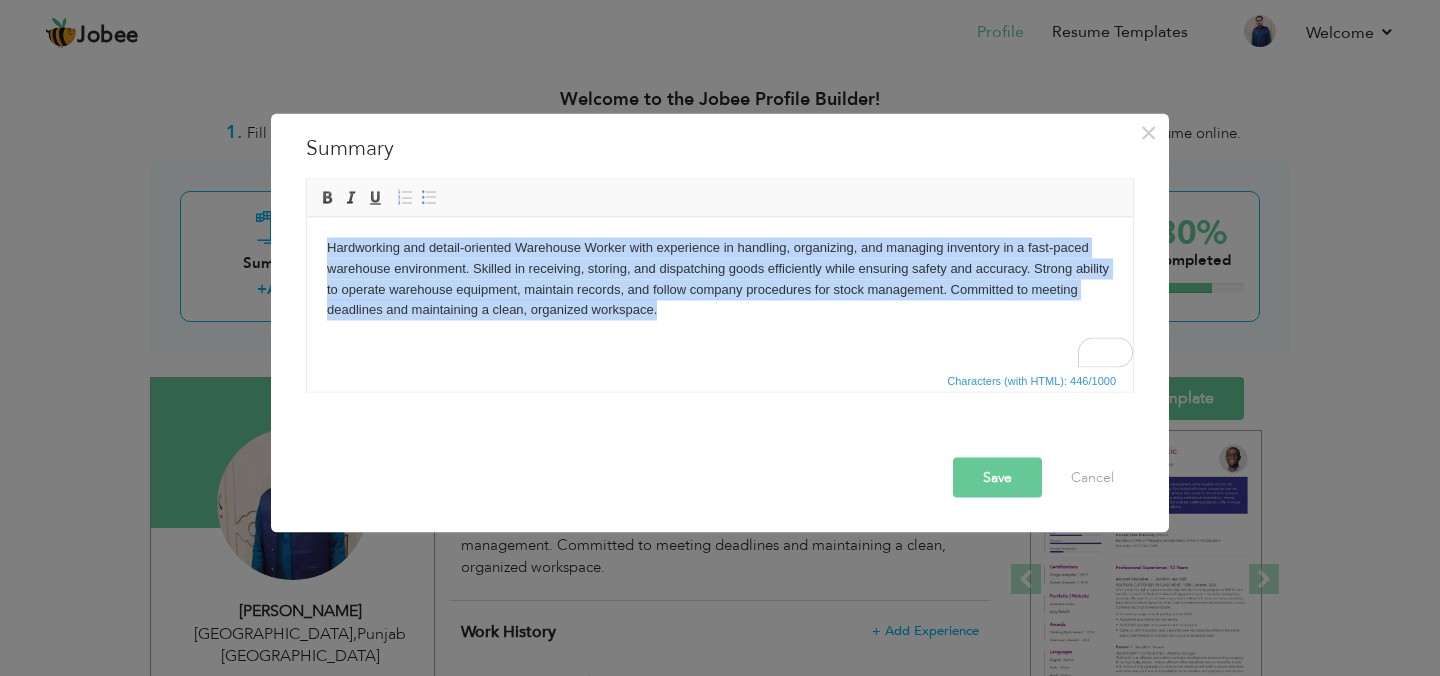 type 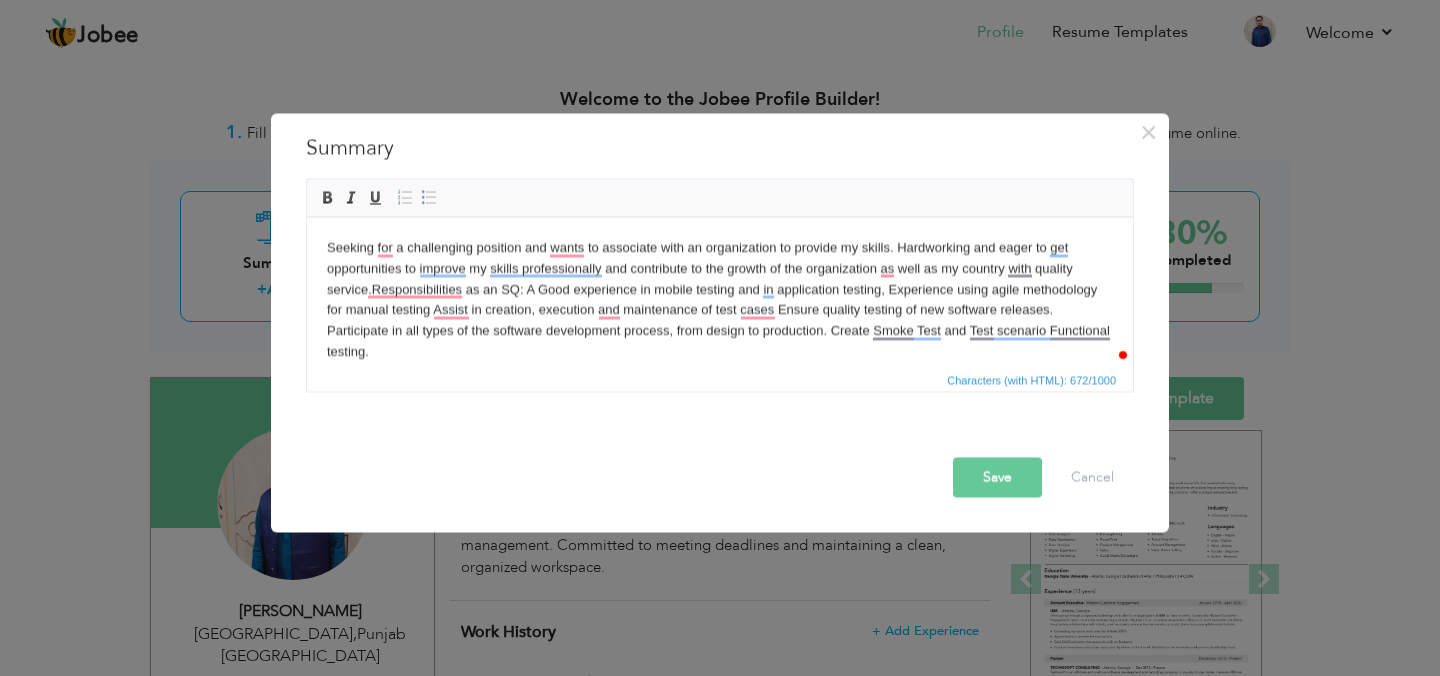 click on "Seeking for a challenging position and wants to associate with an organization to provide my skills. Hardworking and eager to get opportunities to improve my skills professionally and contribute to the growth of the organization as well as my country with quality service.Responsibilities as an SQ: A Good experience in mobile testing and in application testing, Experience using agile methodology for manual testing Assist in creation, execution and maintenance of test cases Ensure quality testing of new software releases. Participate in all types of the software development process, from design to production. Create Smoke Test and Test scenario Functional testing." at bounding box center [720, 299] 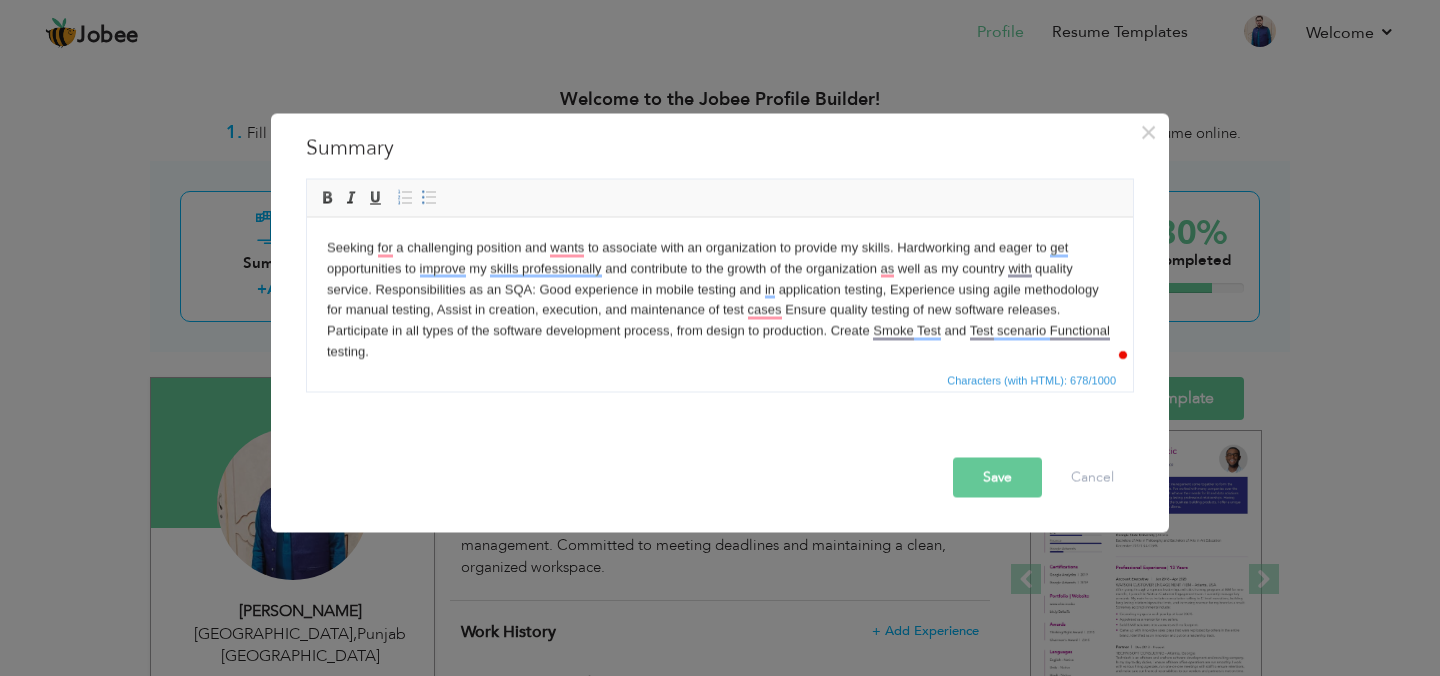 click on "Seeking for a challenging position and wants to associate with an organization to provide my skills. Hardworking and eager to get opportunities to improve my skills professionally and contribute to the growth of the organization as well as my country with quality service. Responsibilities as an SQA: Good experience in mobile testing and in application testing, Experience using agile methodology for manual testing, Assist in creation, execution, and maintenance of test cases Ensure quality testing of new software releases. Participate in all types of the software development process, from design to production. Create Smoke Test and Test scenario Functional testing." at bounding box center [720, 299] 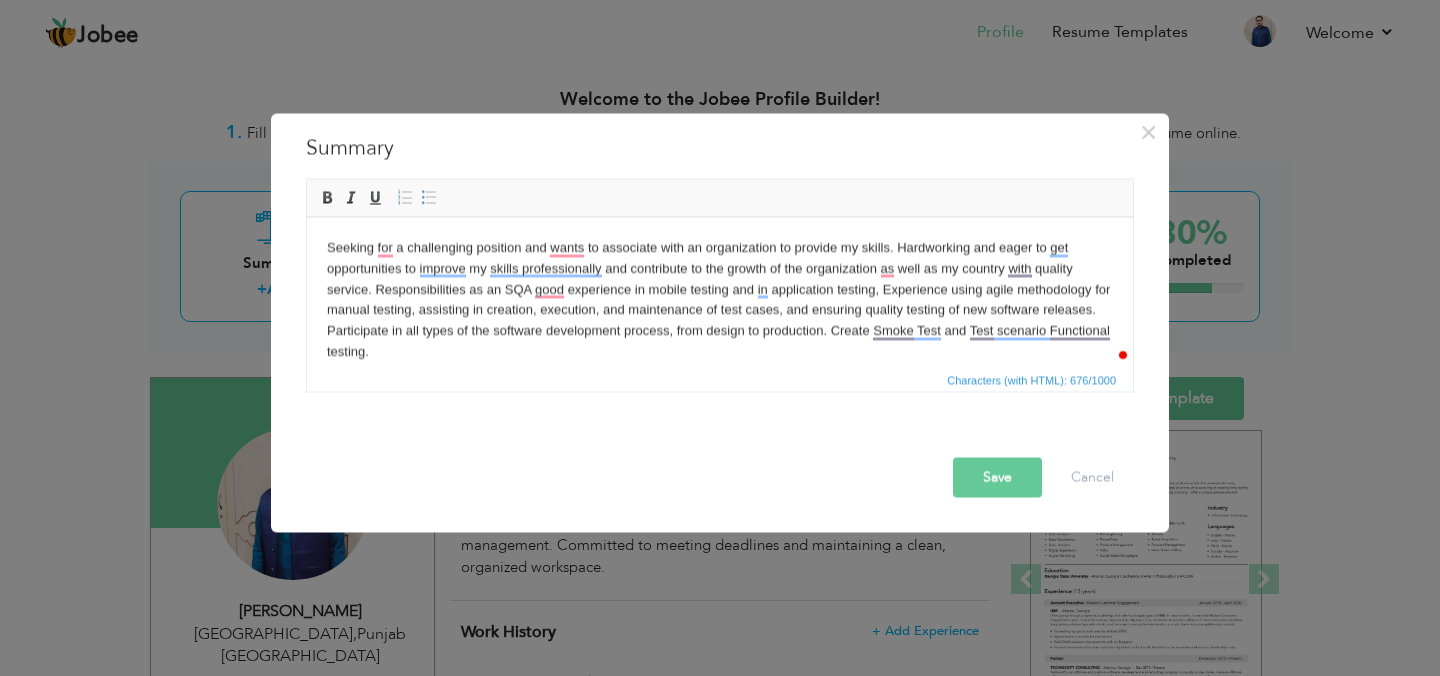 click on "Save" at bounding box center [997, 478] 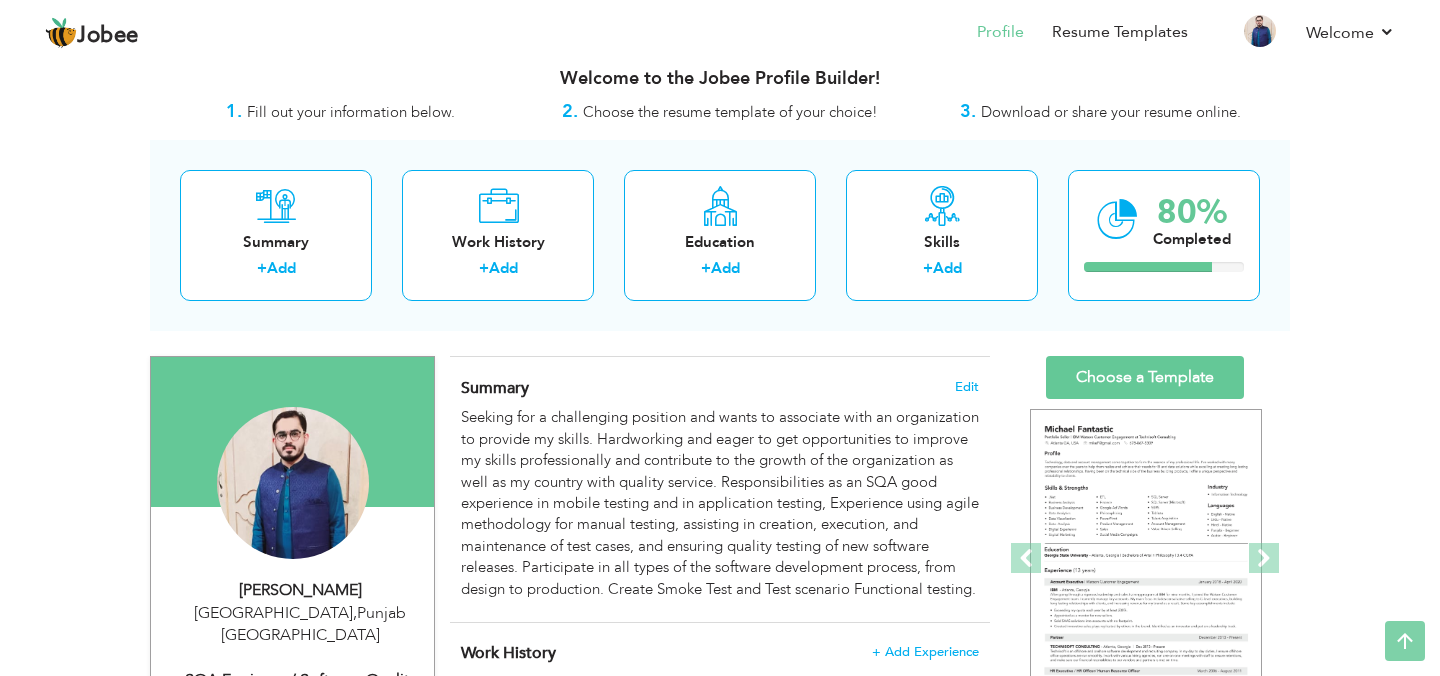 scroll, scrollTop: 0, scrollLeft: 0, axis: both 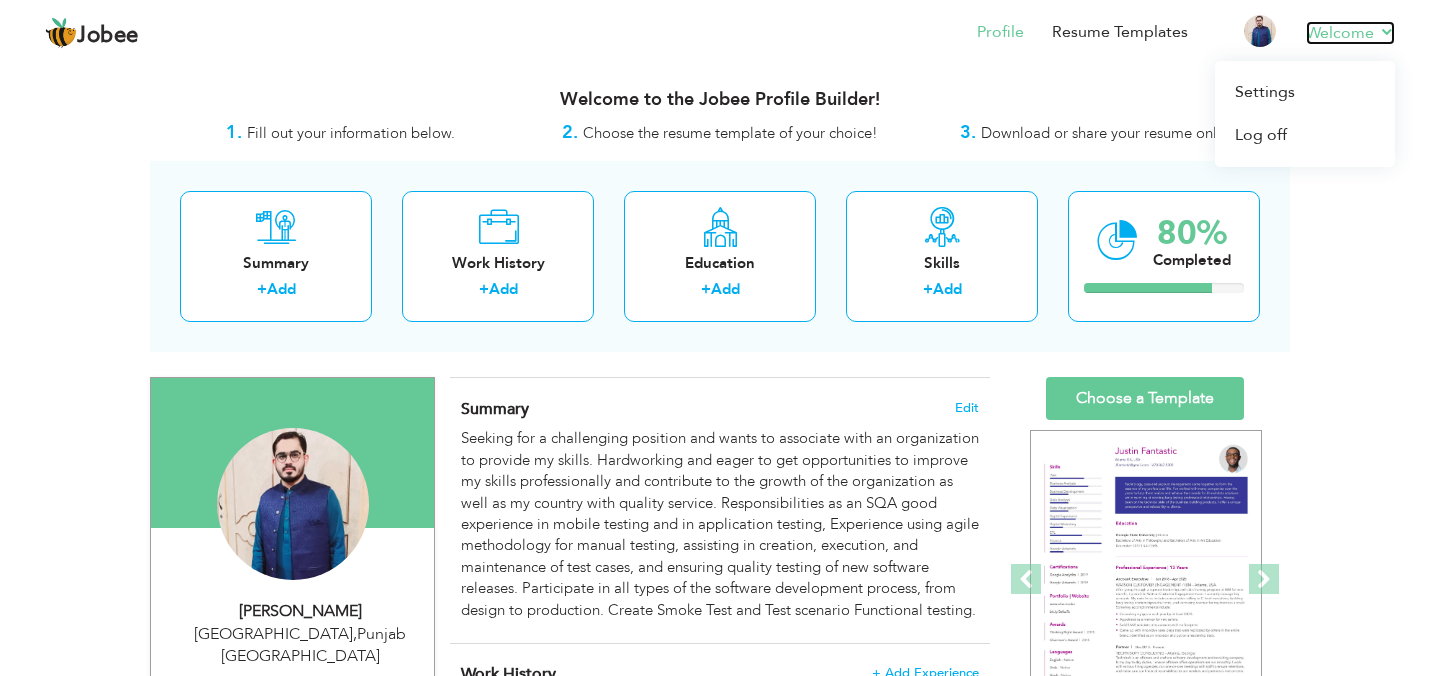 click on "Welcome" at bounding box center [1350, 33] 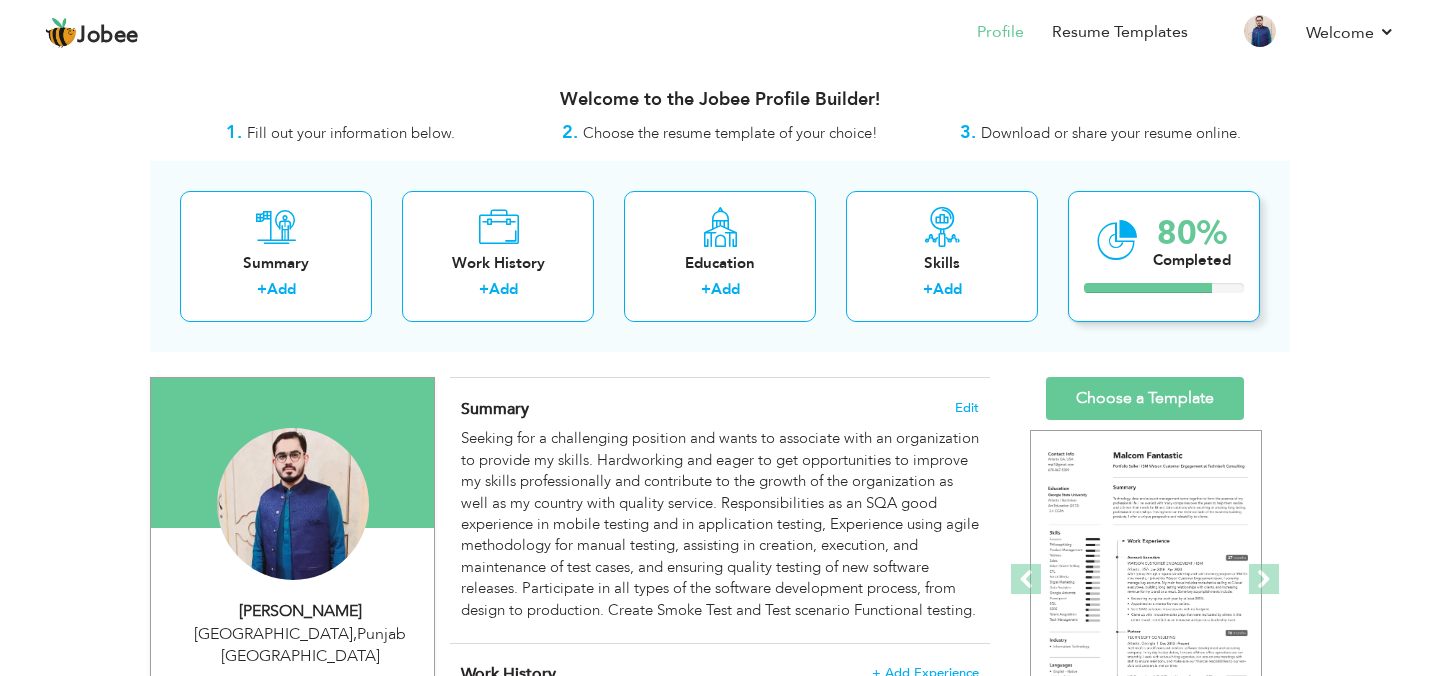click on "Completed" at bounding box center (1192, 260) 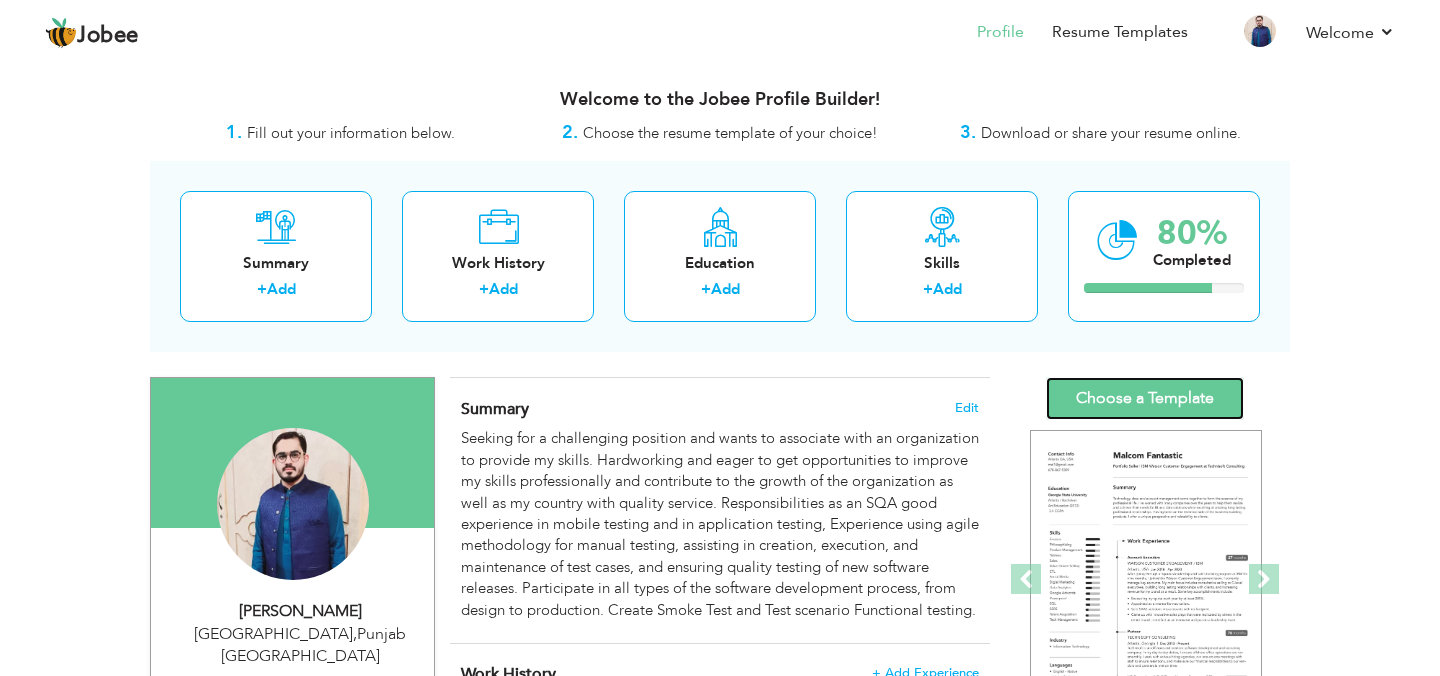 click on "Choose a Template" at bounding box center (1145, 398) 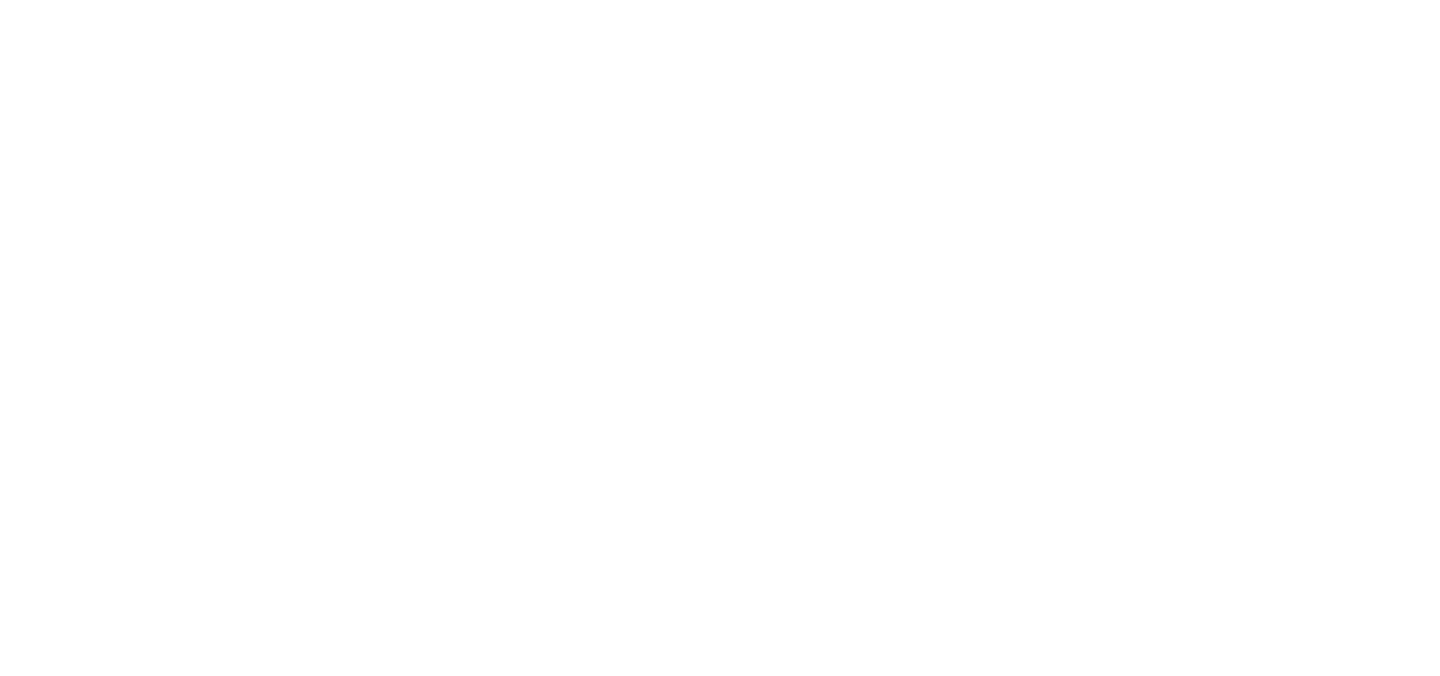 scroll, scrollTop: 0, scrollLeft: 0, axis: both 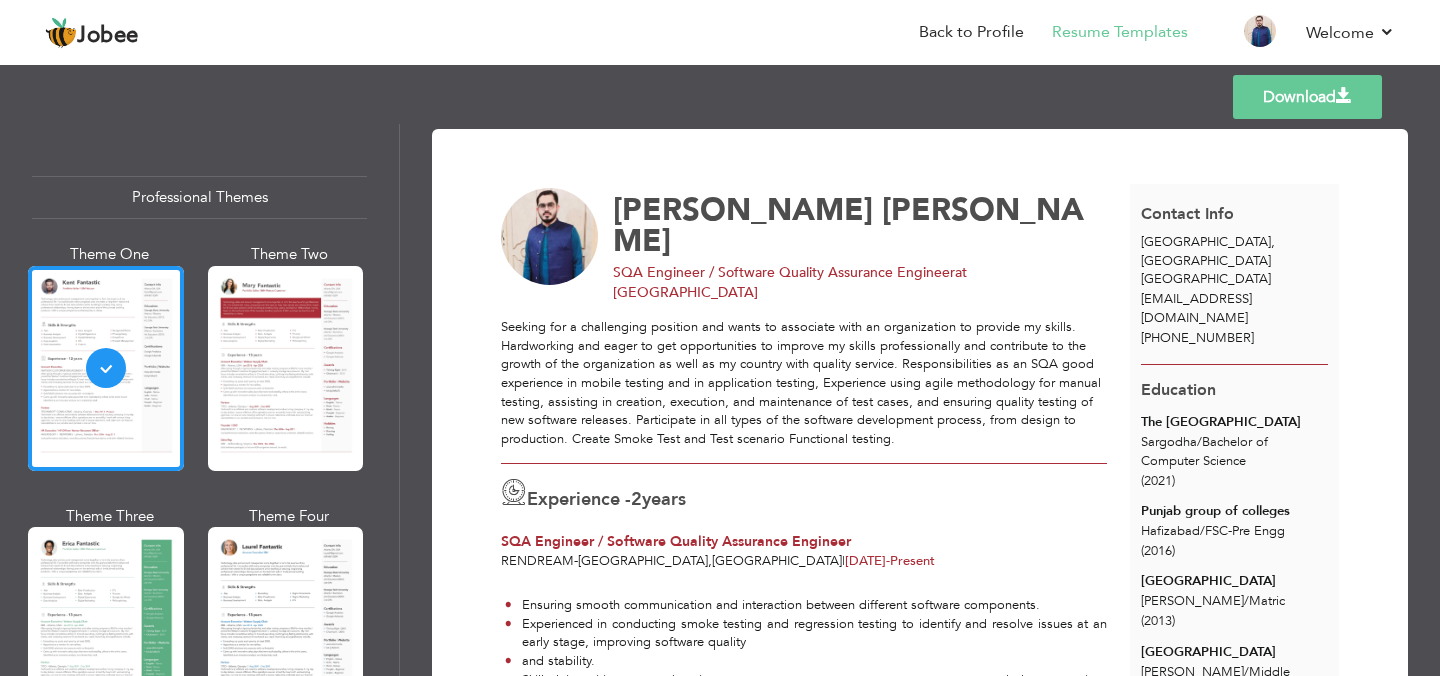 click on "Download" at bounding box center [1307, 97] 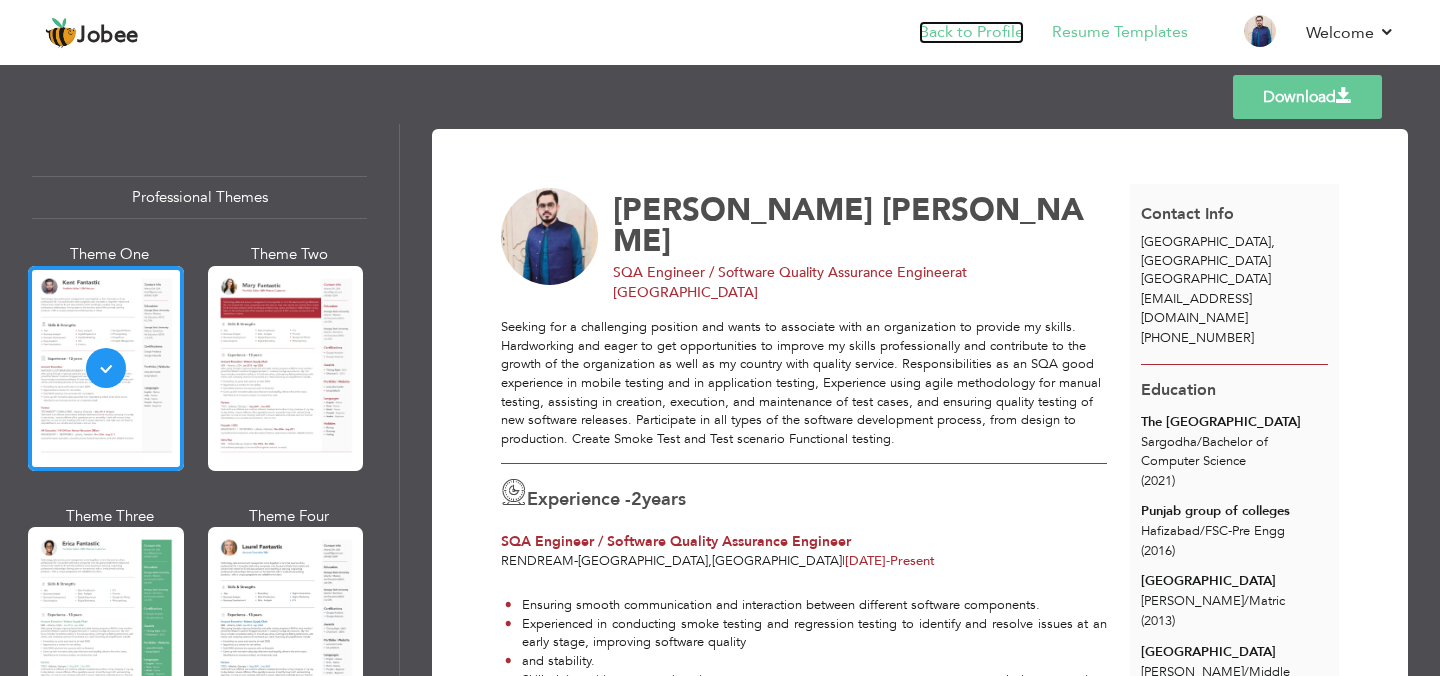 click on "Back to Profile" at bounding box center (971, 32) 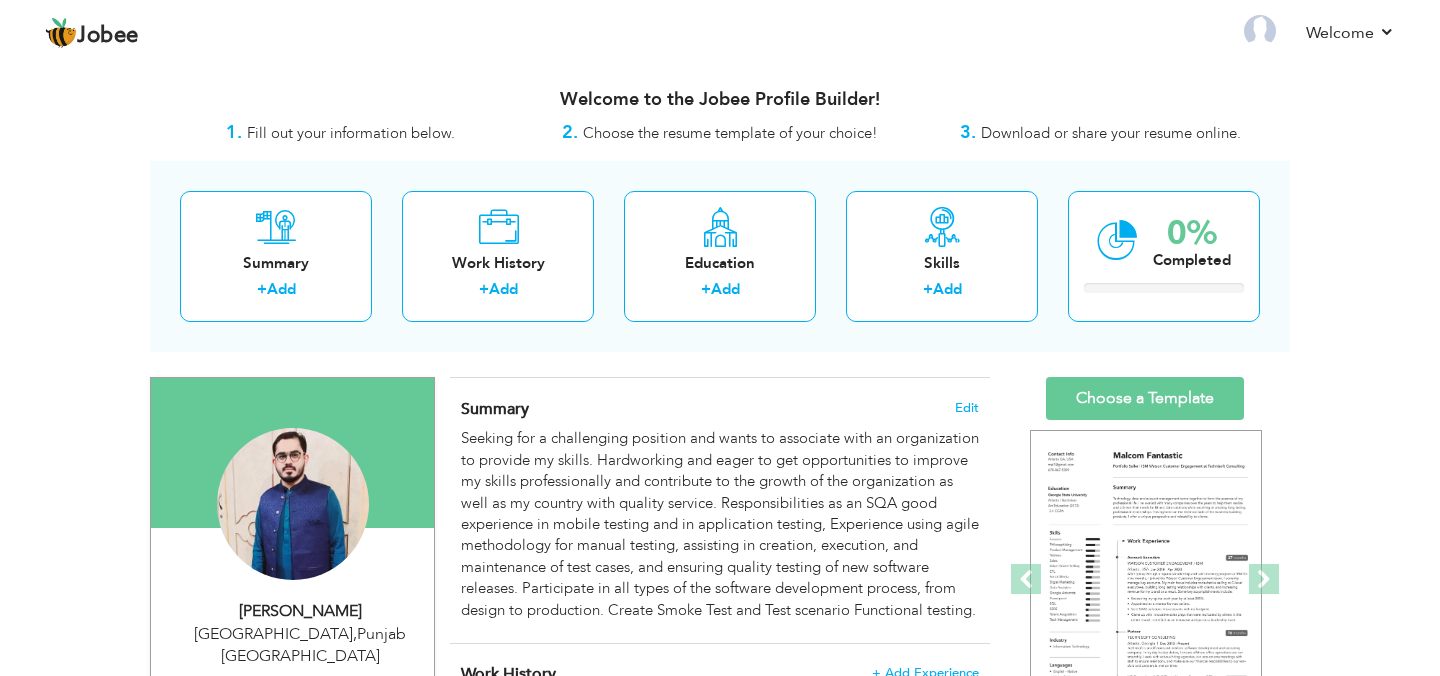 scroll, scrollTop: 0, scrollLeft: 0, axis: both 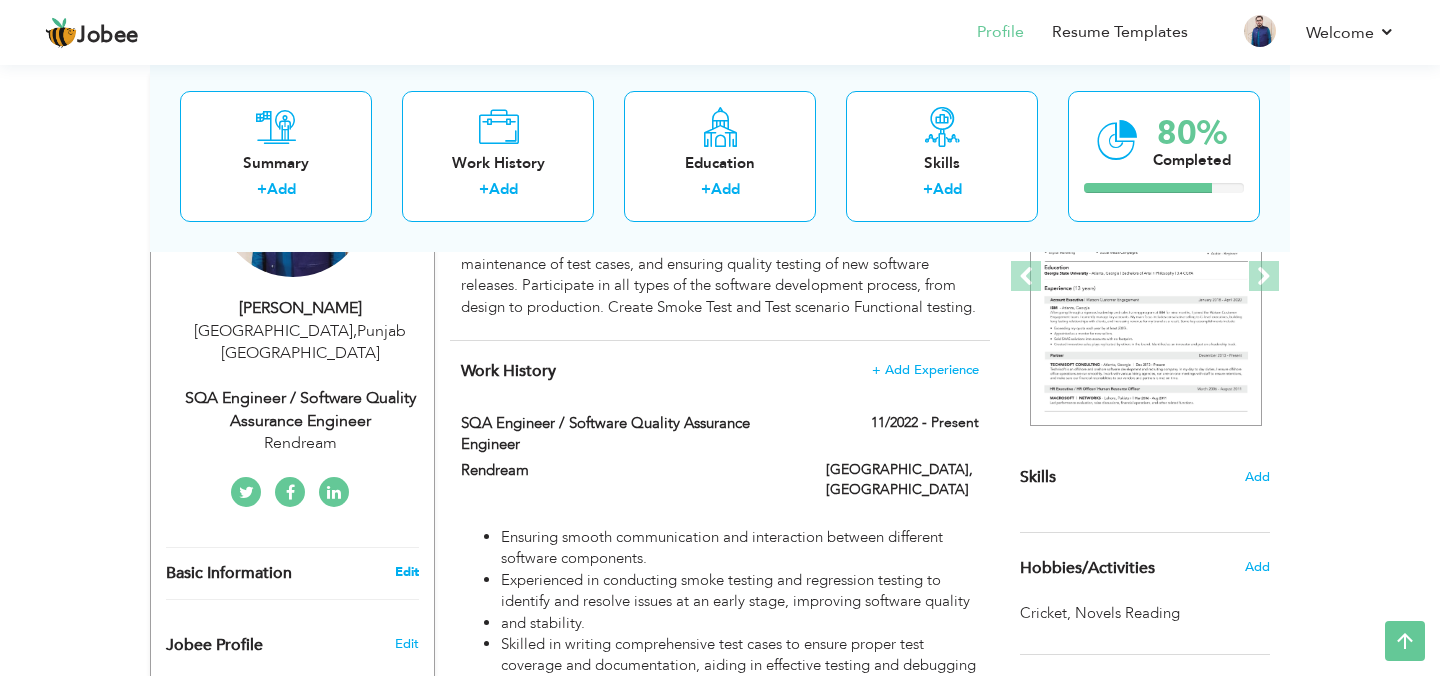 click on "Edit" at bounding box center [407, 572] 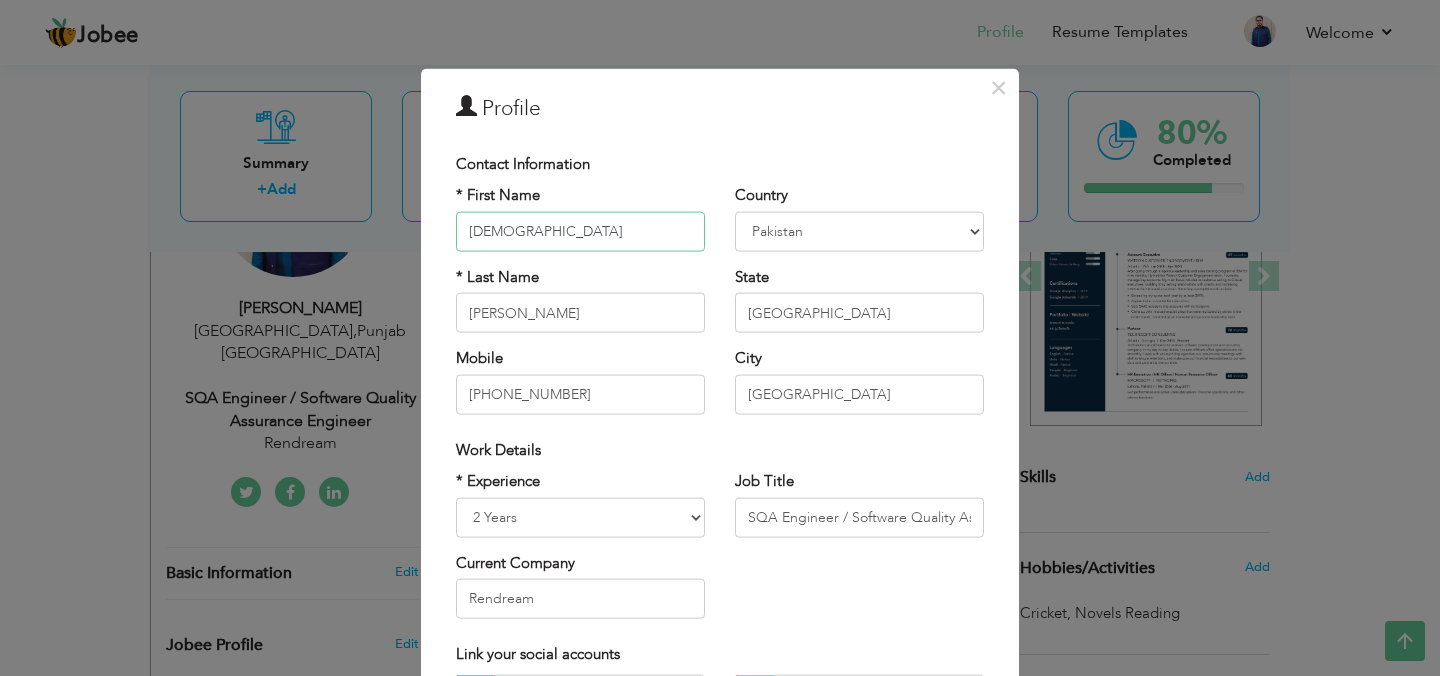 type on "Muhammad" 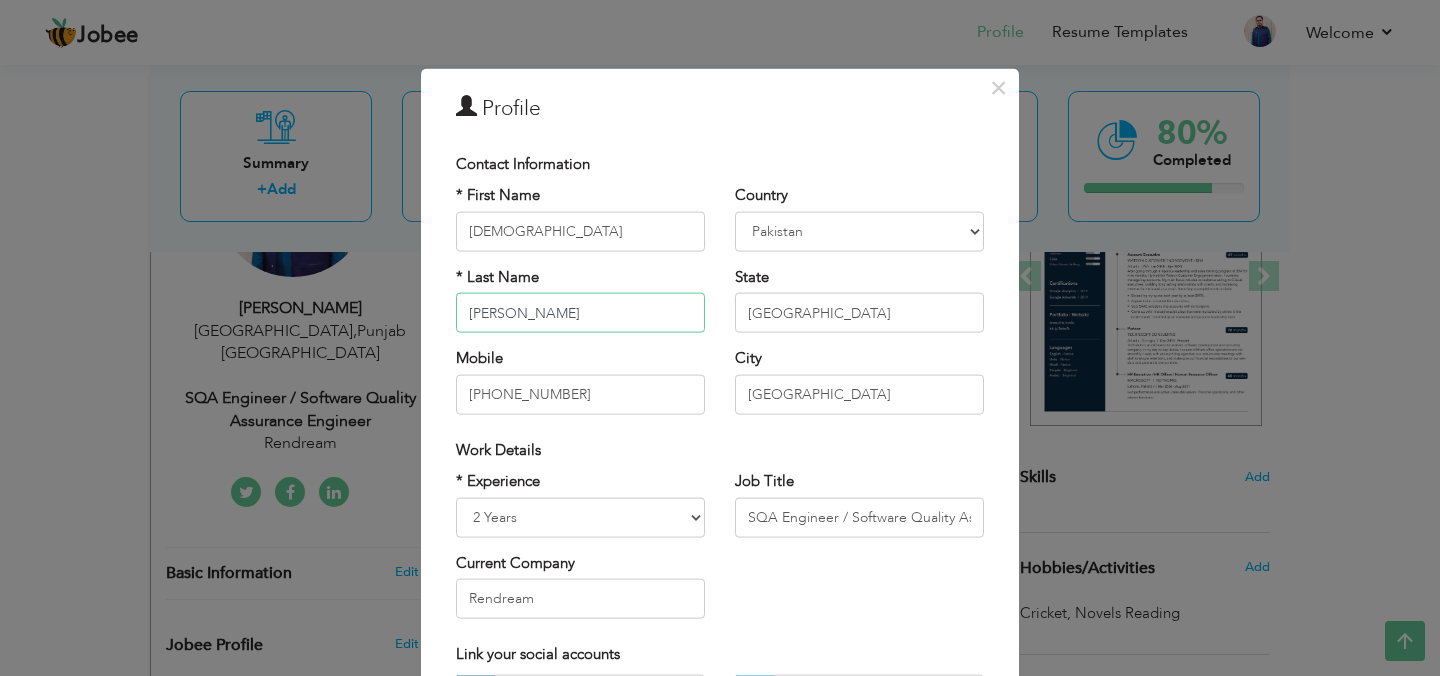 click on "Hanjra" at bounding box center [580, 313] 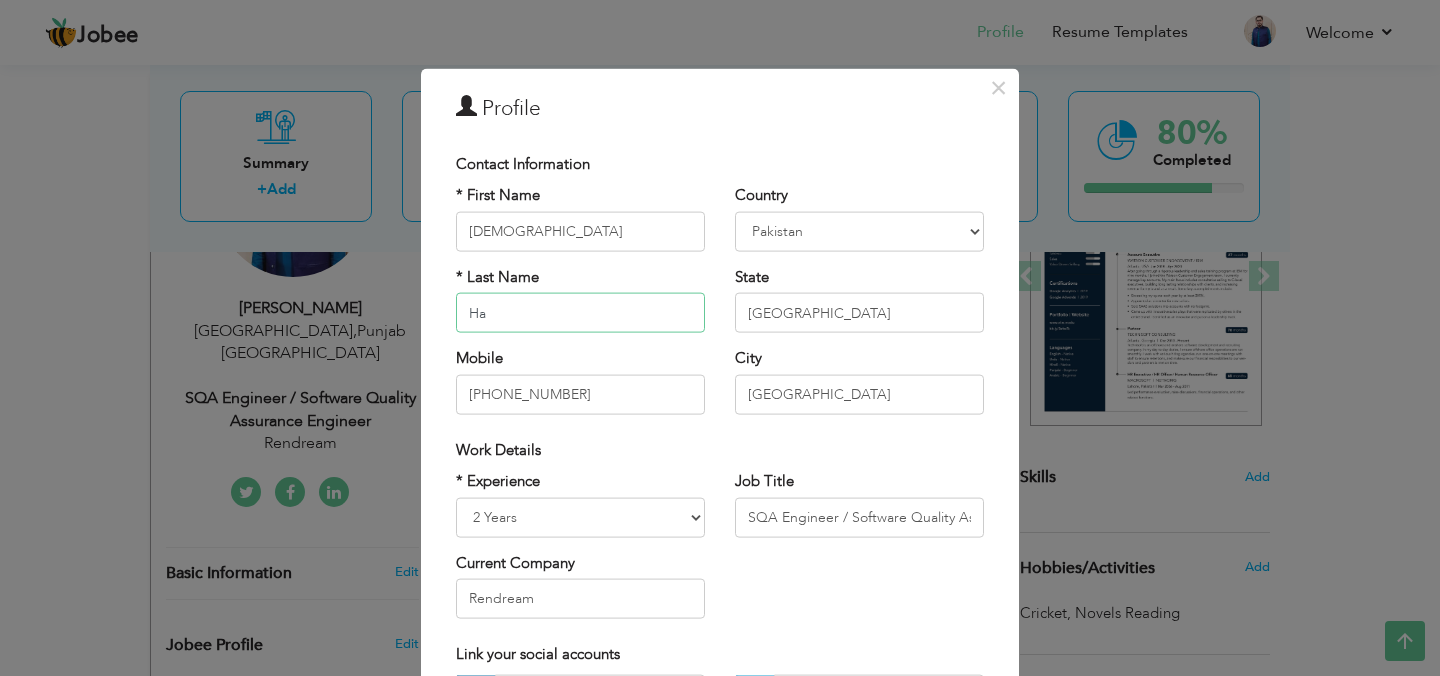 type on "H" 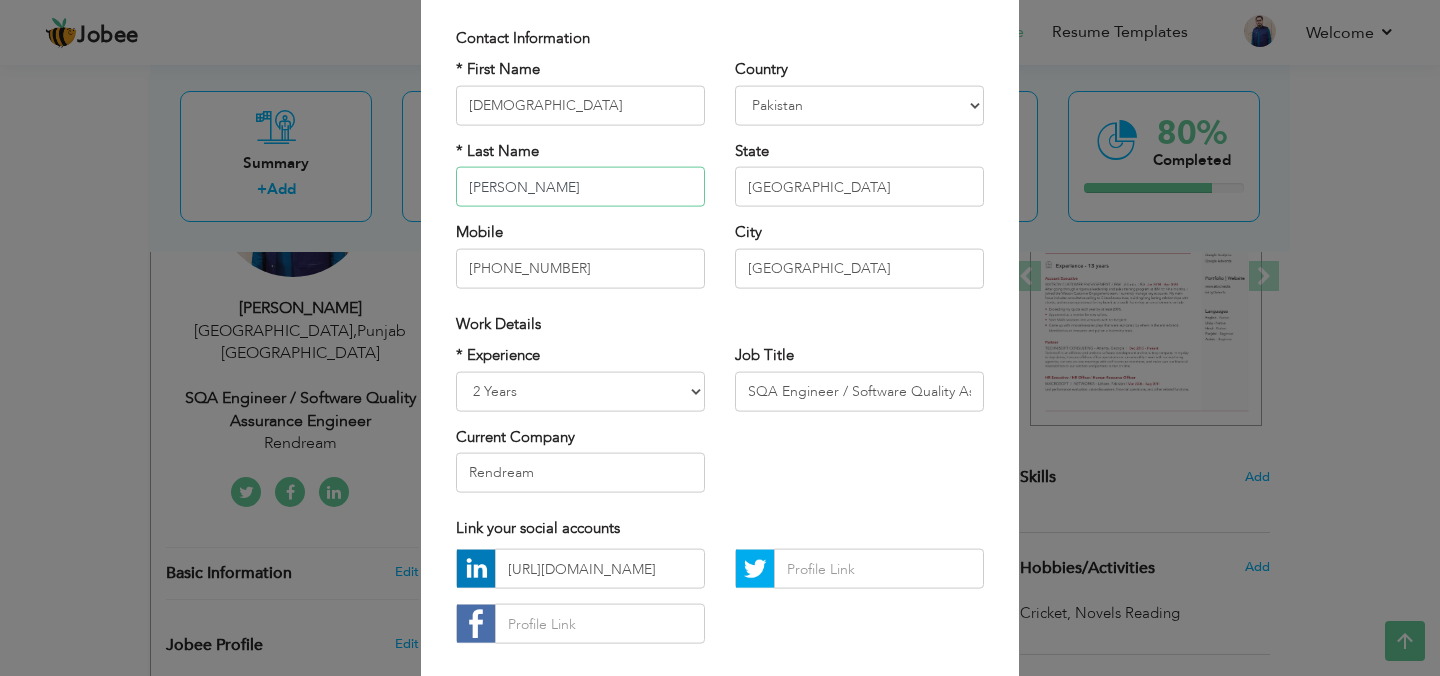 scroll, scrollTop: 128, scrollLeft: 0, axis: vertical 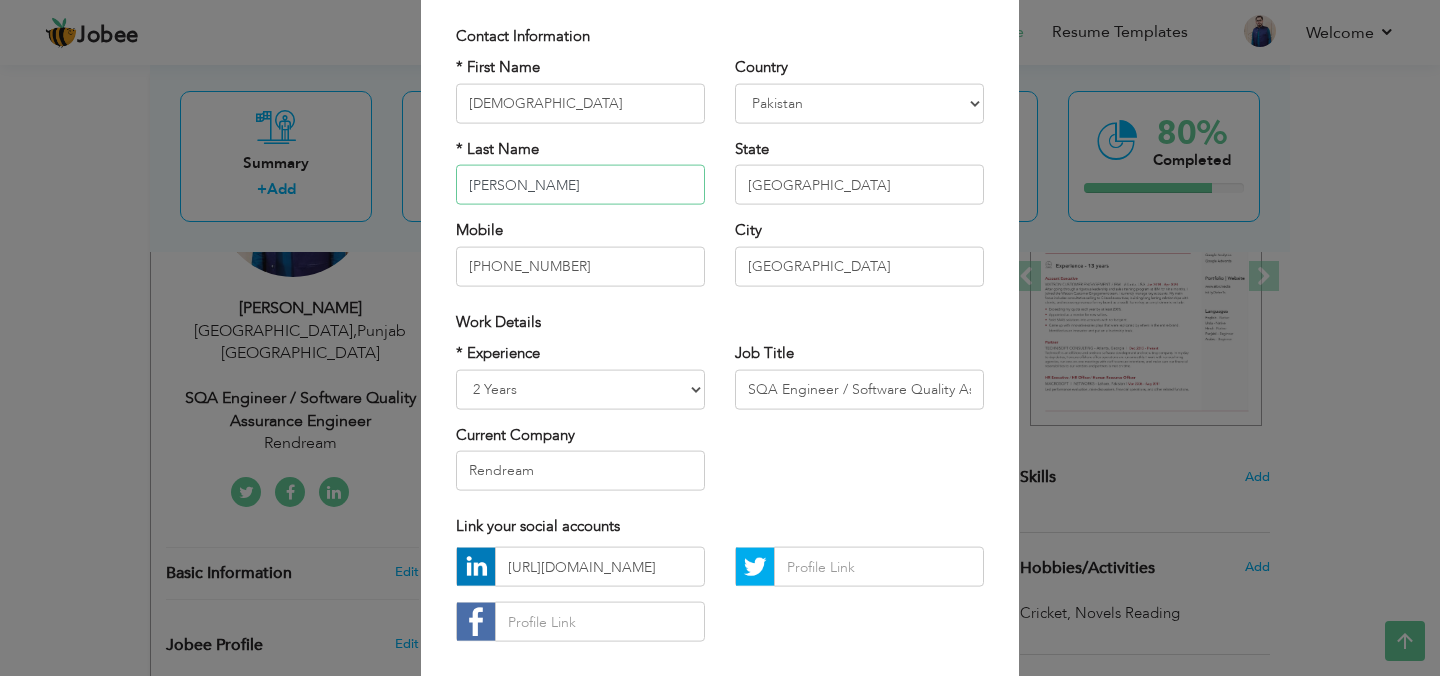type on "Anas" 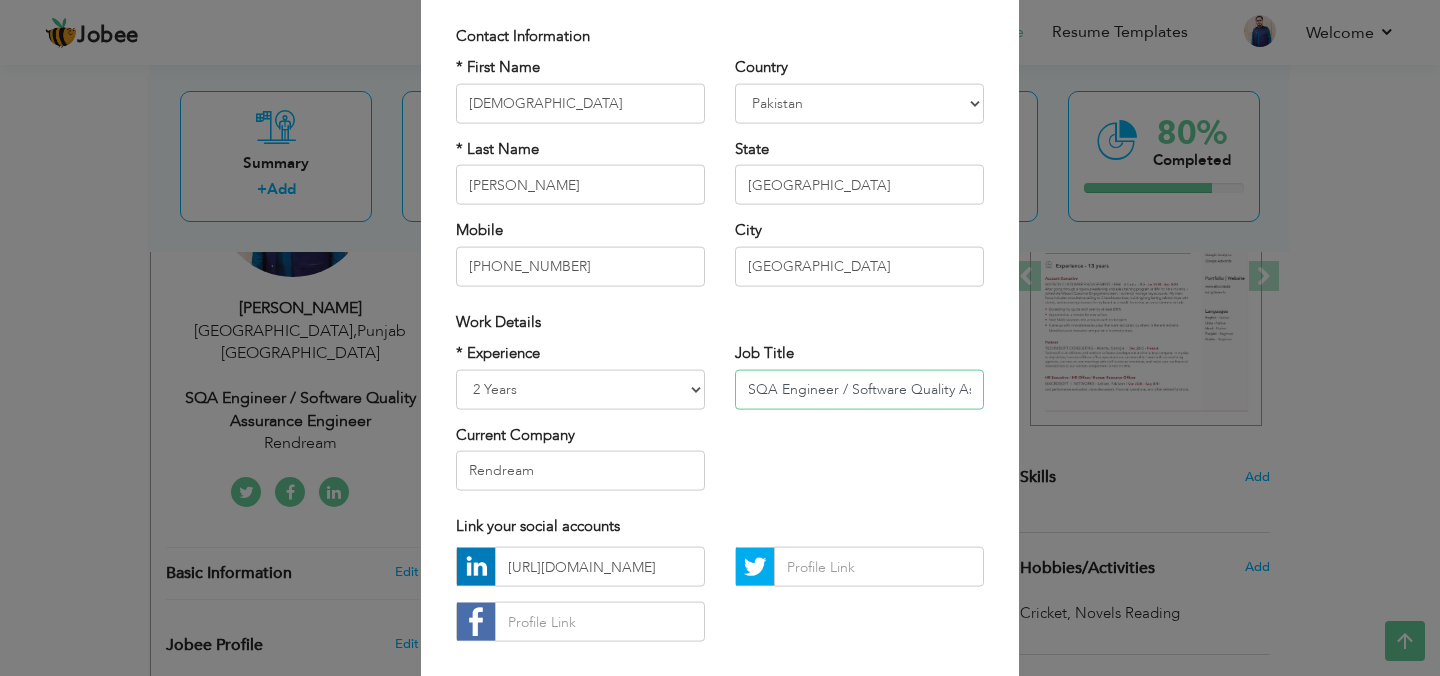 click on "SQA Engineer / Software Quality Assurance Engineer" at bounding box center (859, 389) 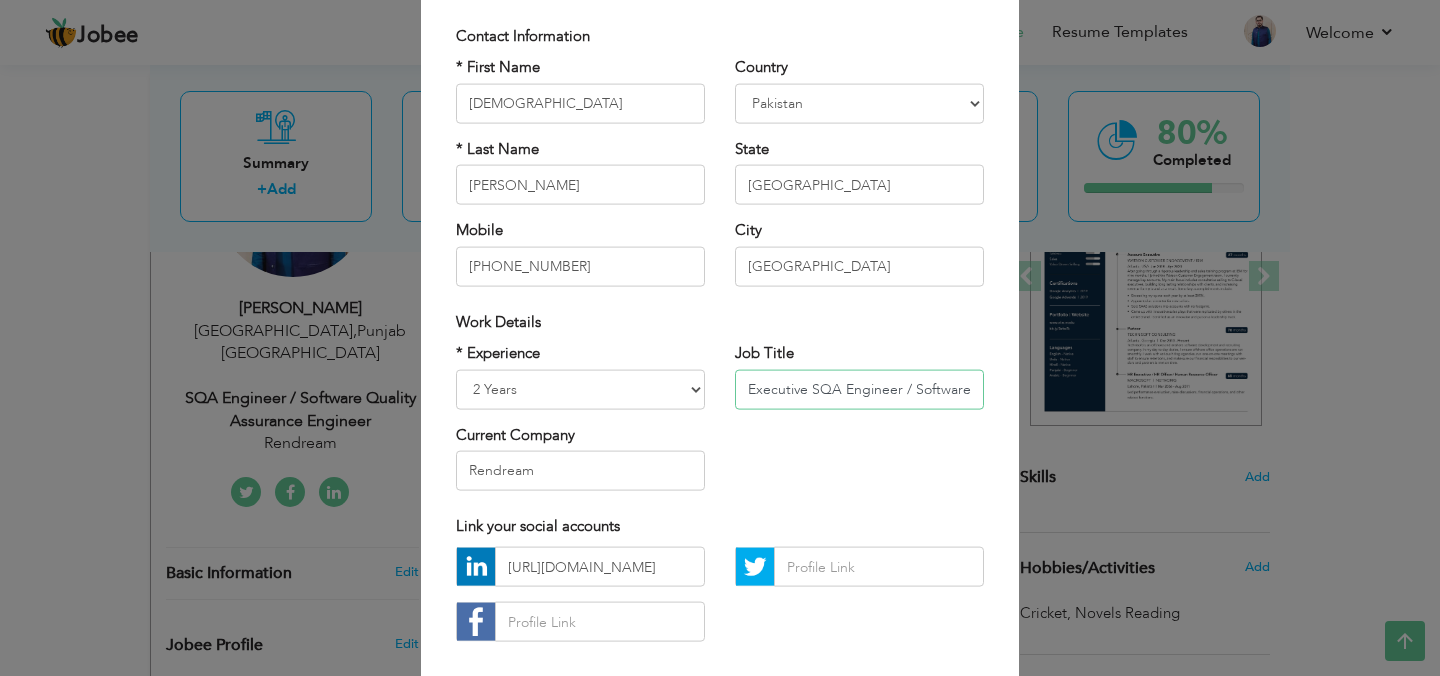 type on "Executive SQA Engineer / Software Quality Assurance Engineer" 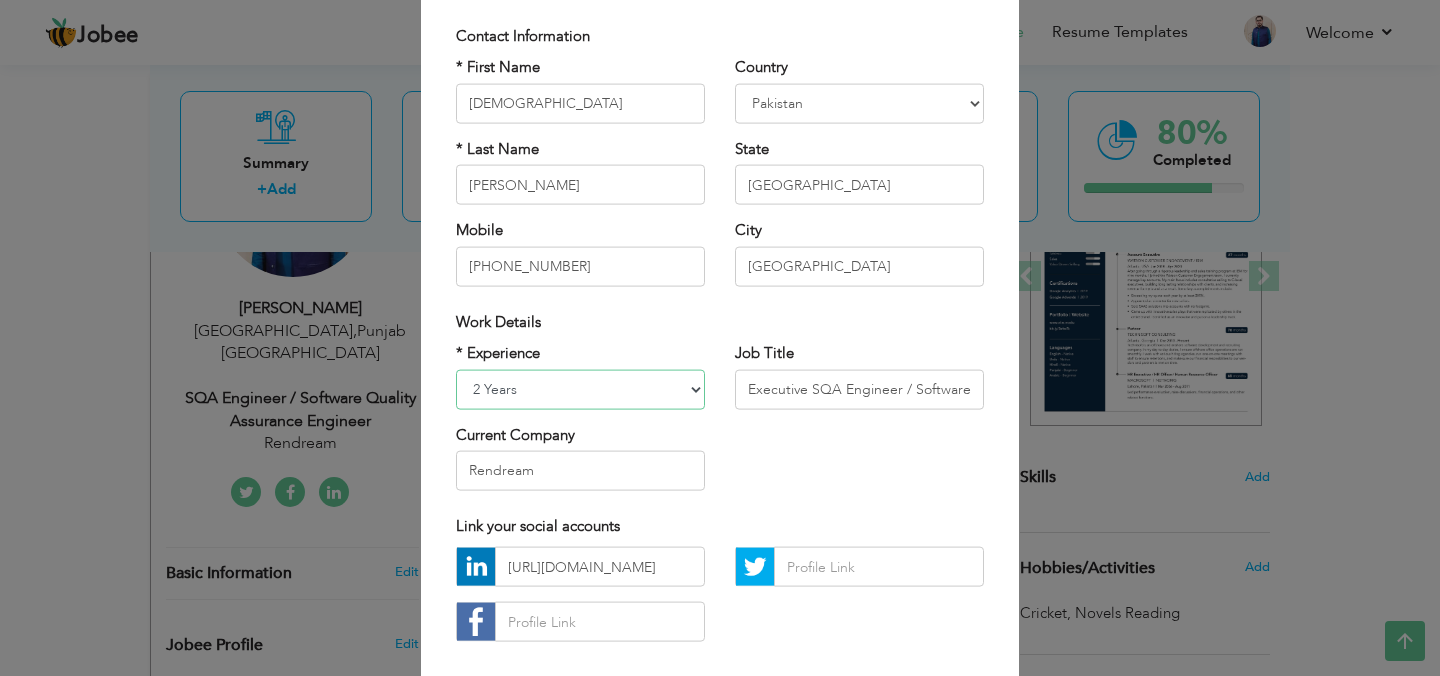 click on "Entry Level Less than 1 Year 1 Year 2 Years 3 Years 4 Years 5 Years 6 Years 7 Years 8 Years 9 Years 10 Years 11 Years 12 Years 13 Years 14 Years 15 Years 16 Years 17 Years 18 Years 19 Years 20 Years 21 Years 22 Years 23 Years 24 Years 25 Years 26 Years 27 Years 28 Years 29 Years 30 Years 31 Years 32 Years 33 Years 34 Years 35 Years More than 35 Years" at bounding box center (580, 389) 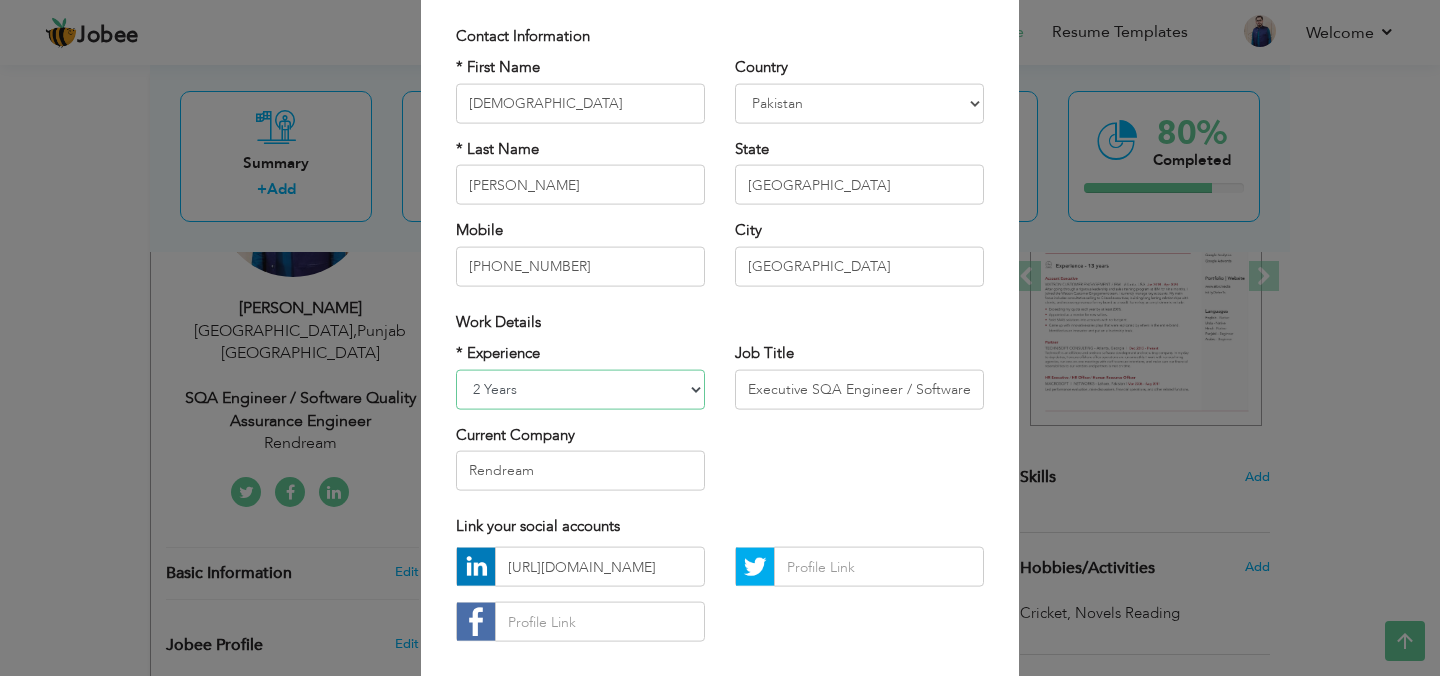 scroll, scrollTop: 230, scrollLeft: 0, axis: vertical 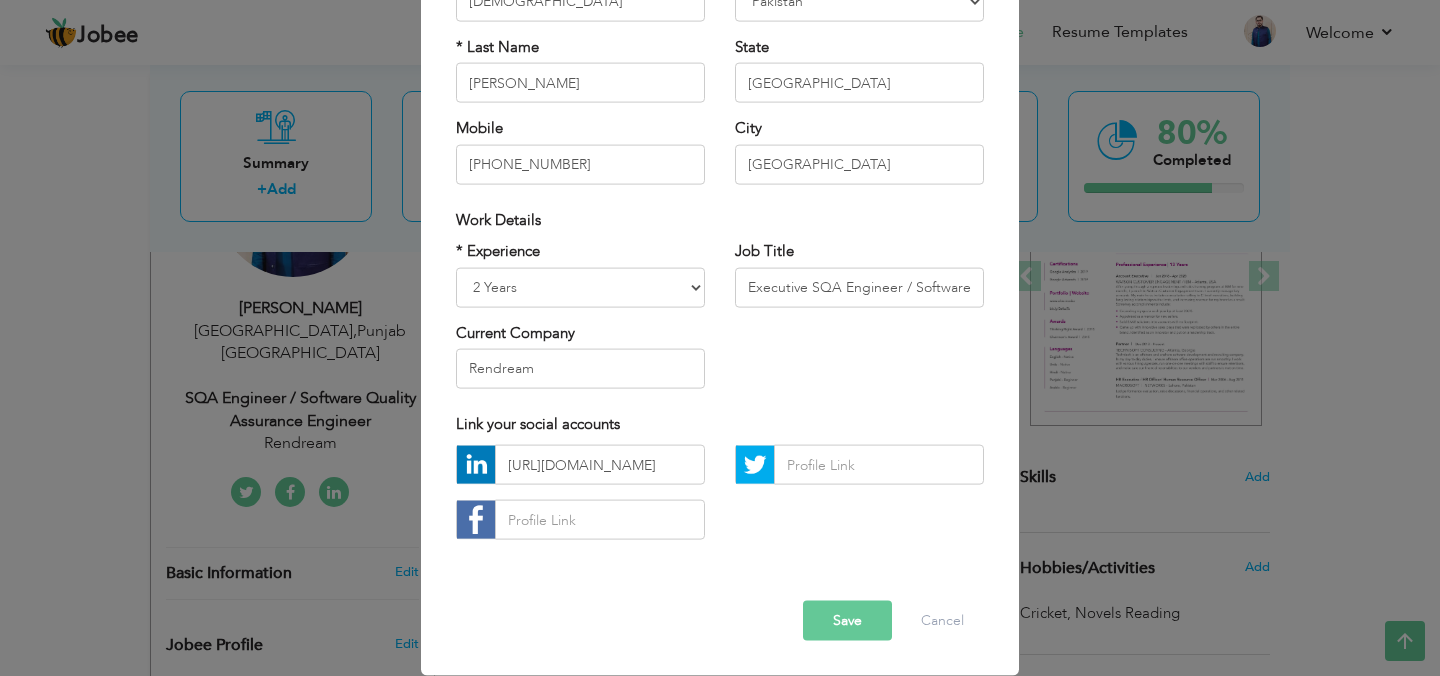 click on "Save" at bounding box center [847, 621] 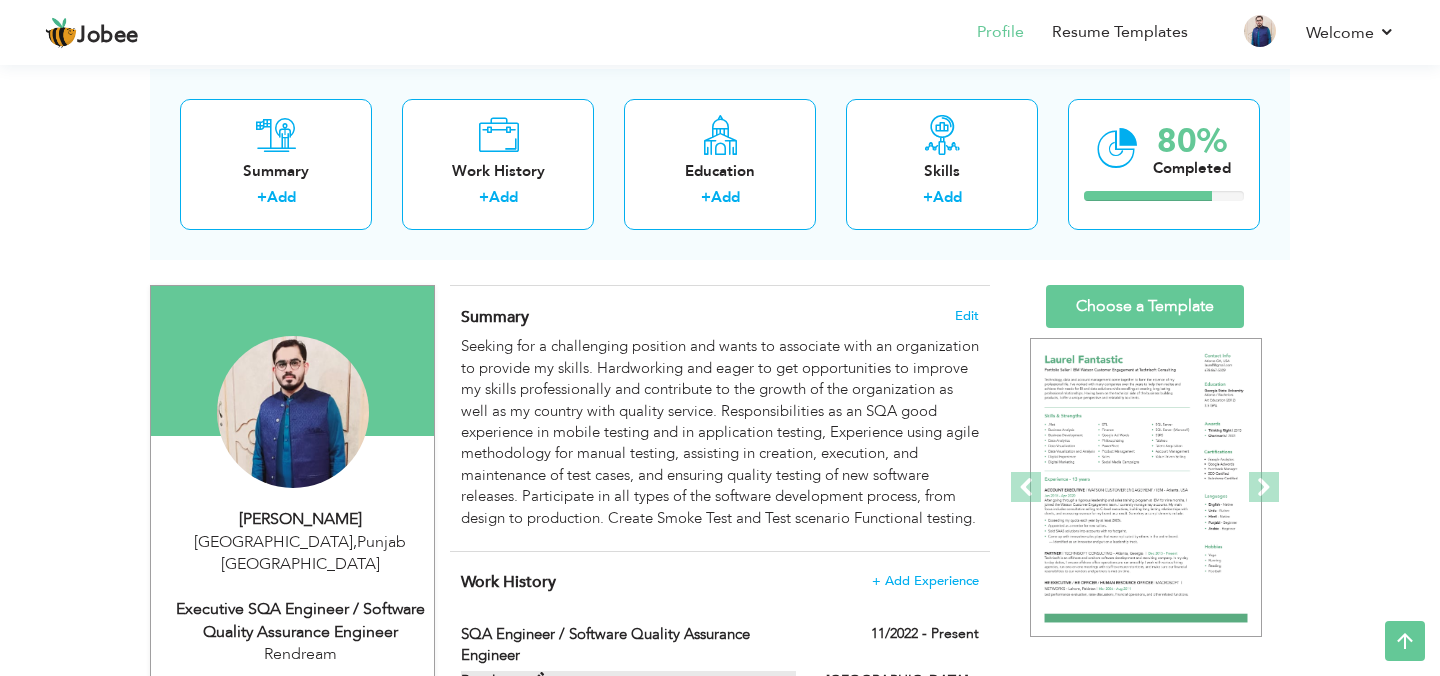 scroll, scrollTop: 0, scrollLeft: 0, axis: both 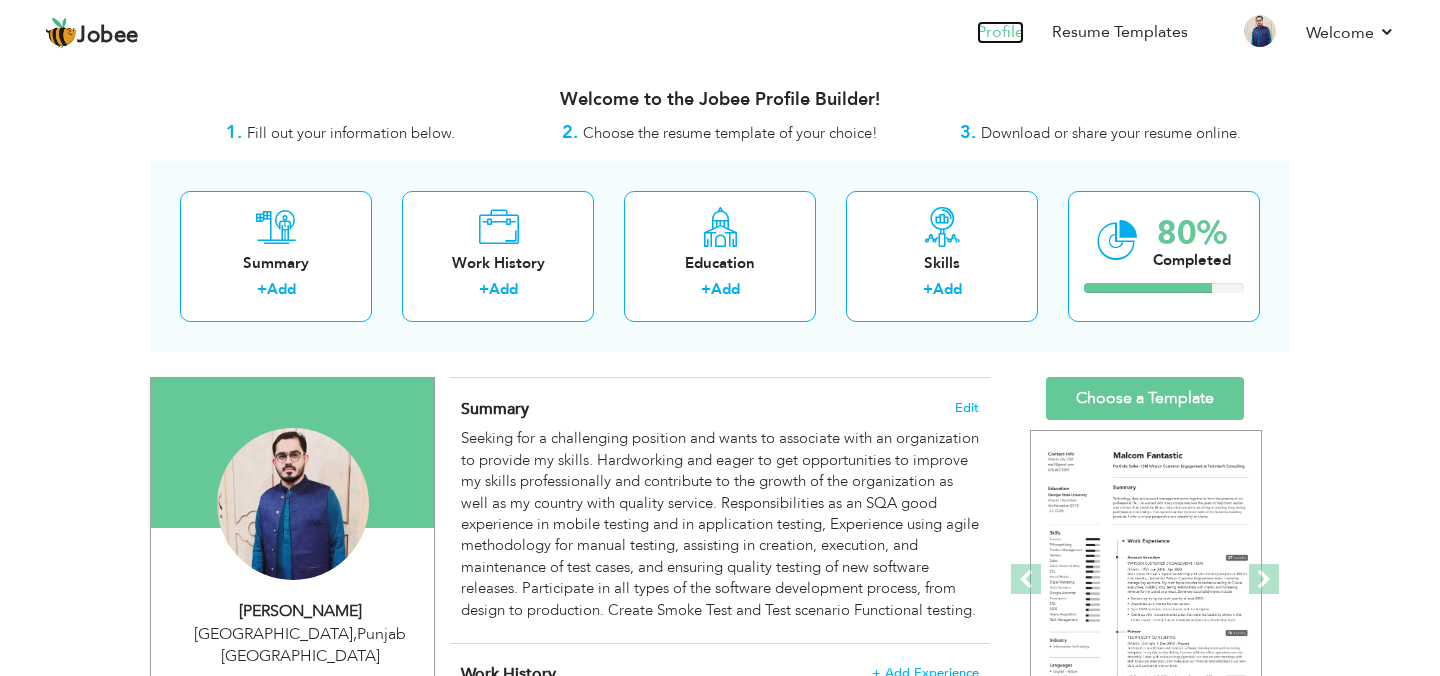 click on "Profile" at bounding box center (1000, 32) 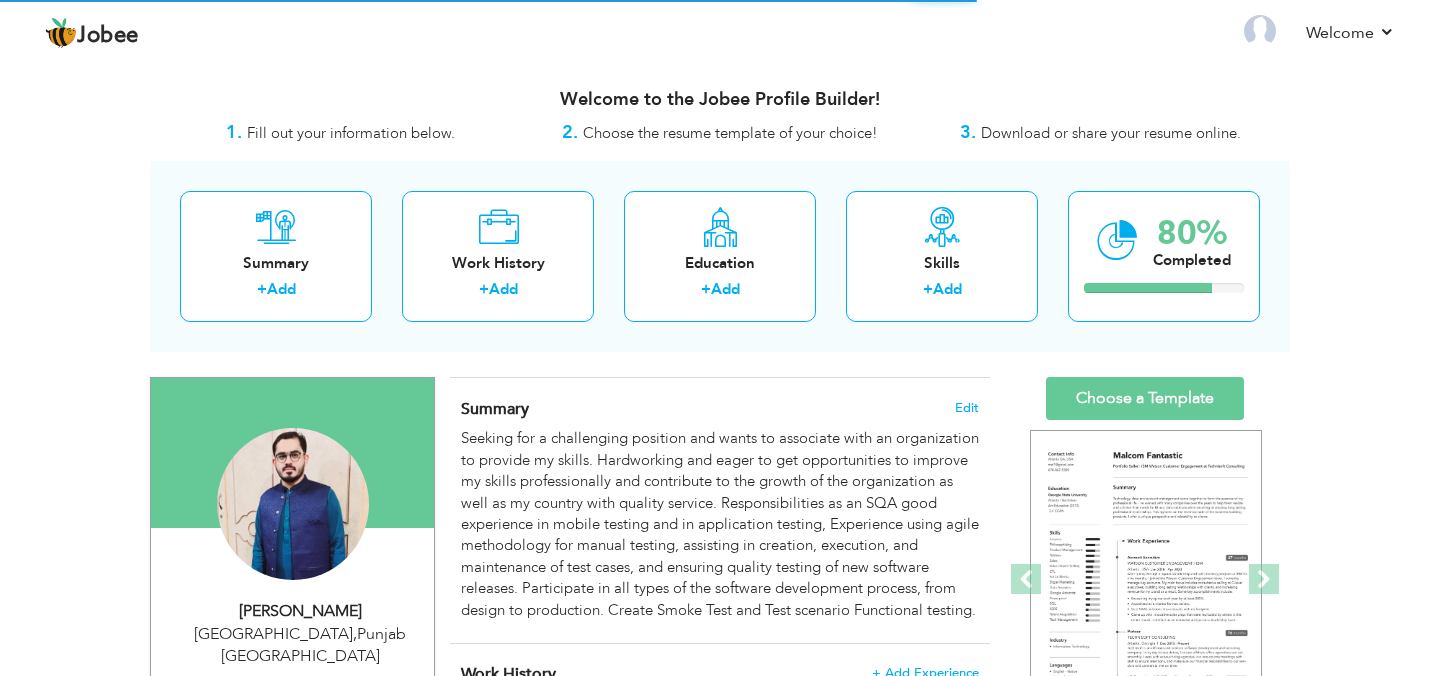 scroll, scrollTop: 0, scrollLeft: 0, axis: both 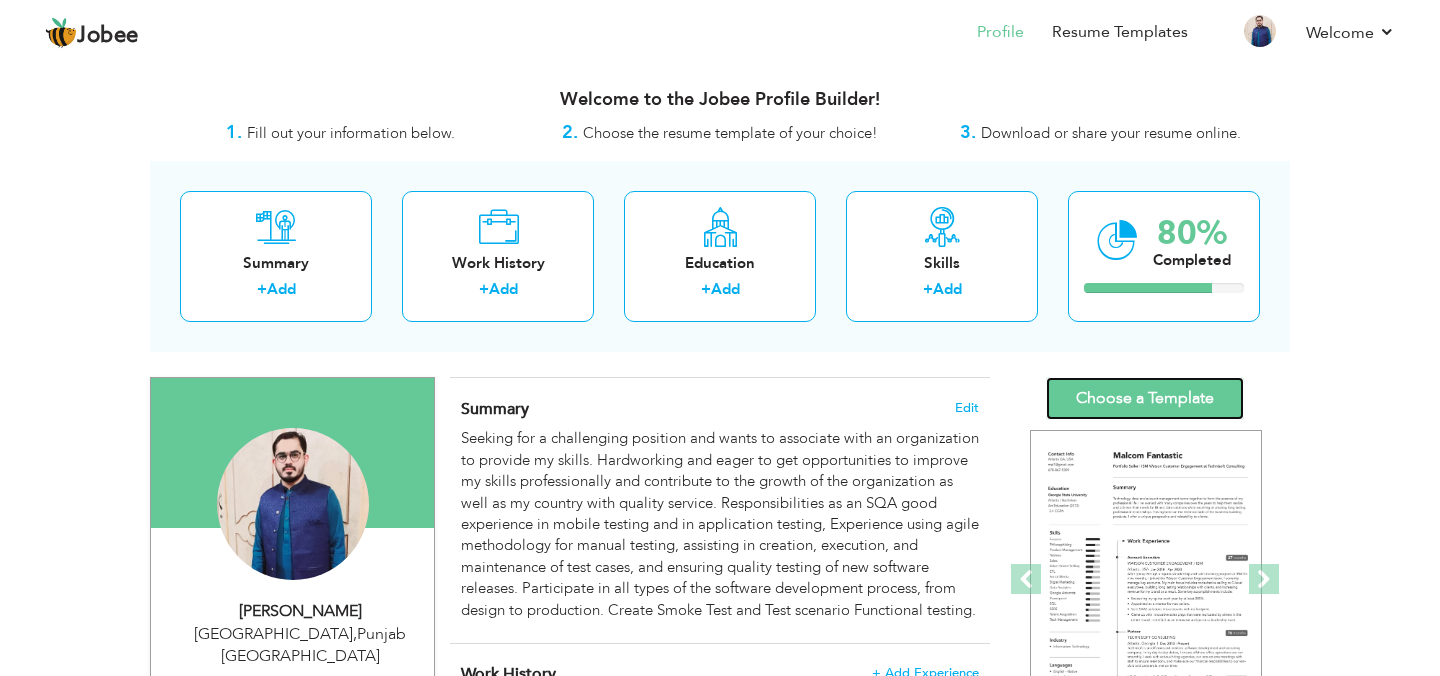 click on "Choose a Template" at bounding box center (1145, 398) 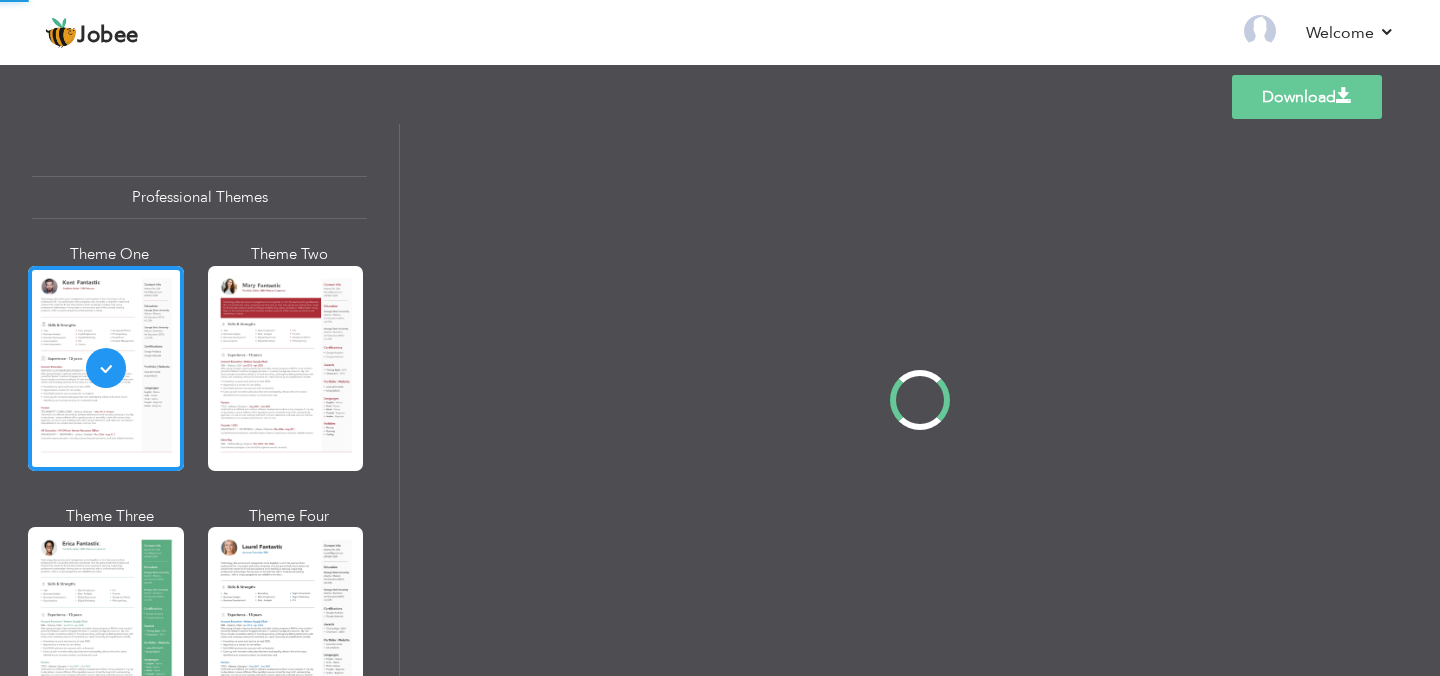 scroll, scrollTop: 0, scrollLeft: 0, axis: both 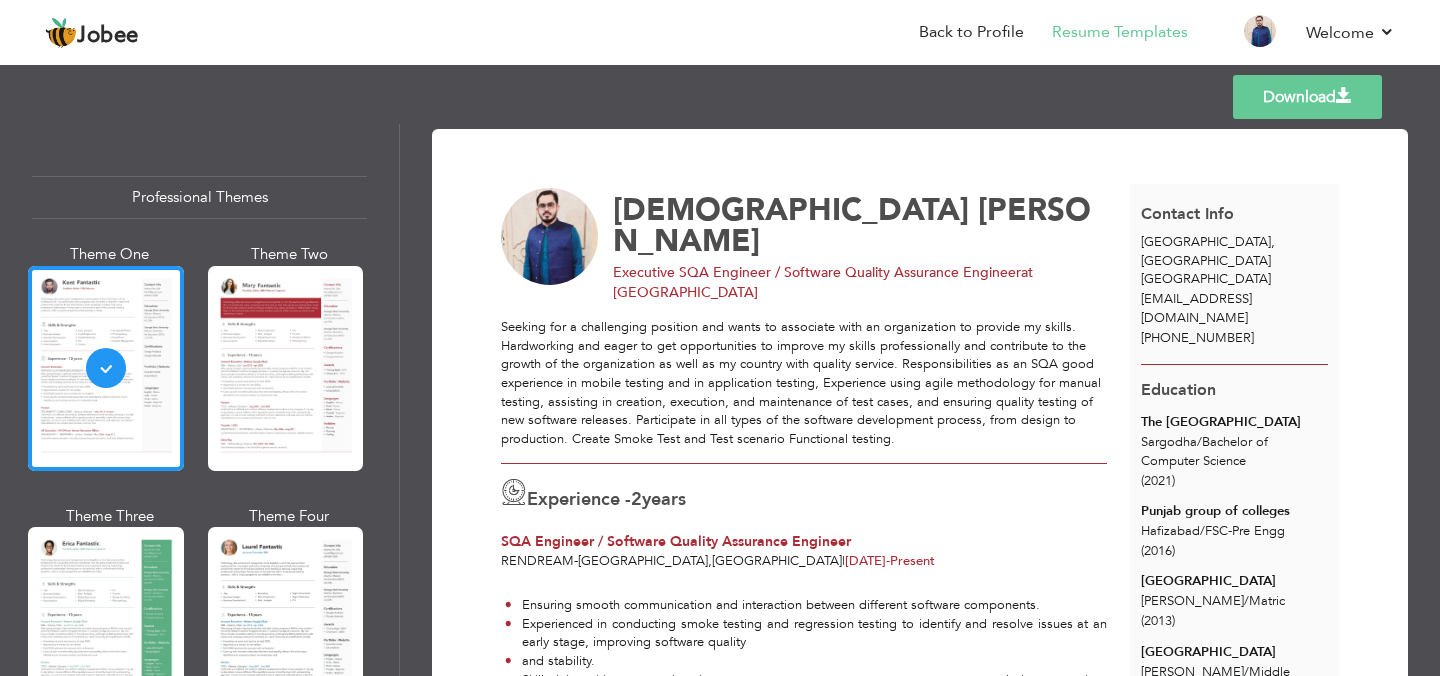 click on "Download" at bounding box center (1307, 97) 